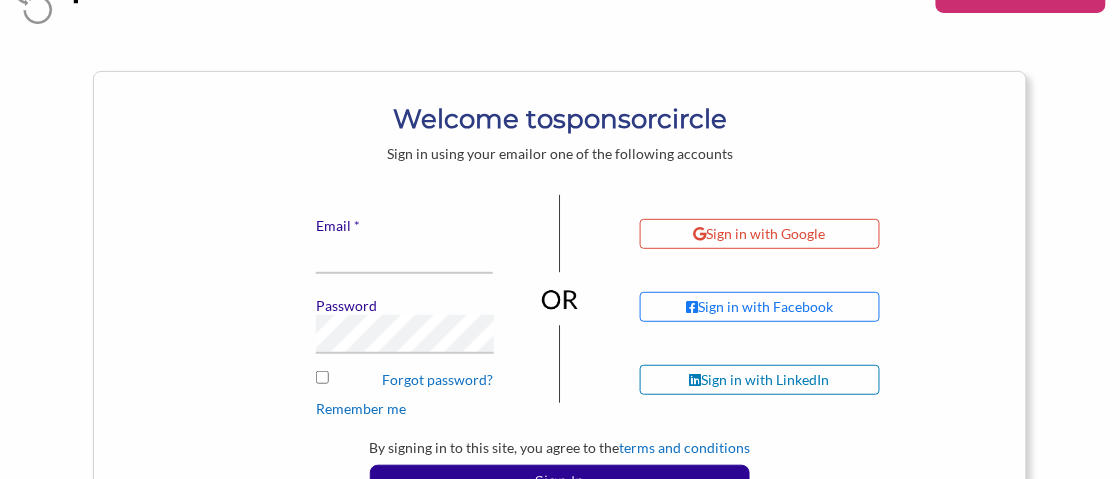 scroll, scrollTop: 99, scrollLeft: 0, axis: vertical 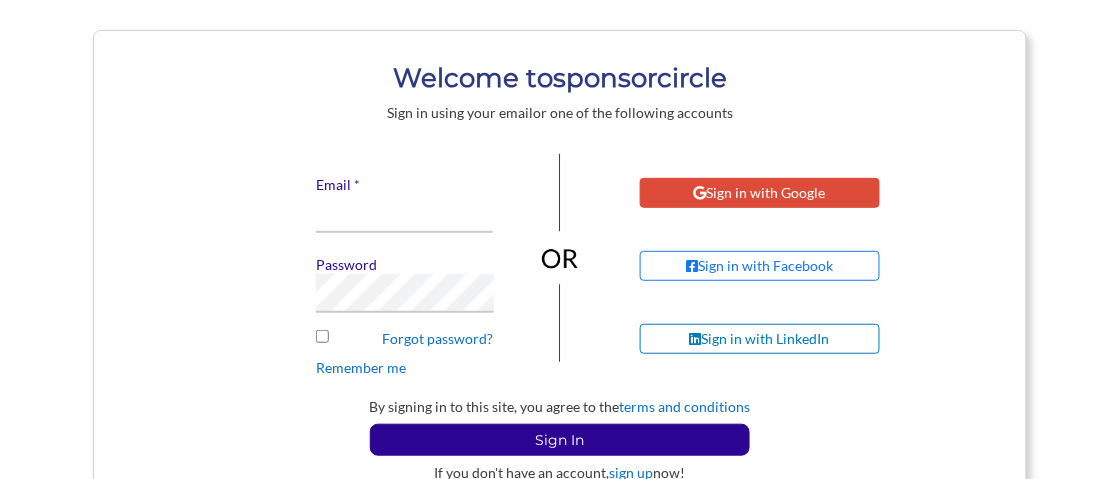 click on "Sign in with Google" at bounding box center (760, 193) 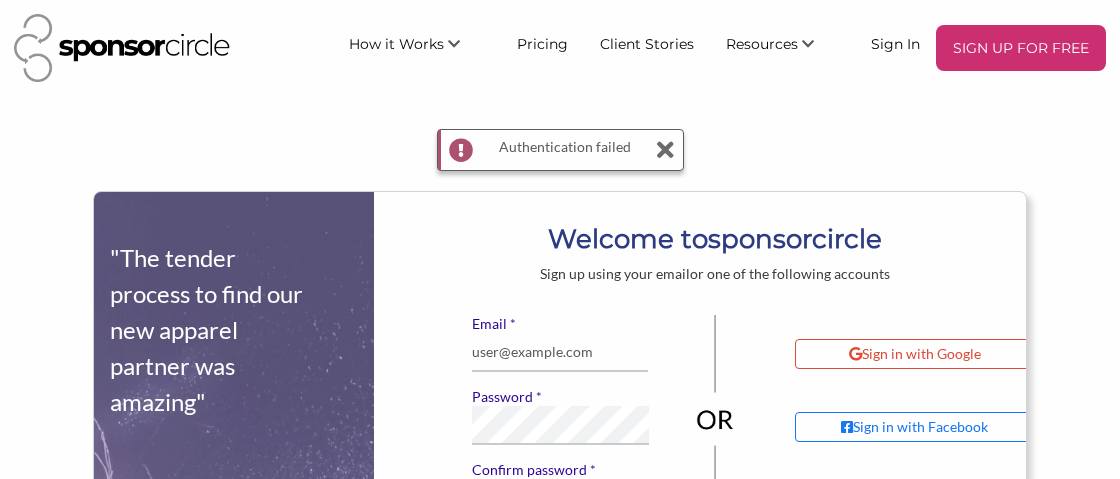 scroll, scrollTop: 0, scrollLeft: 0, axis: both 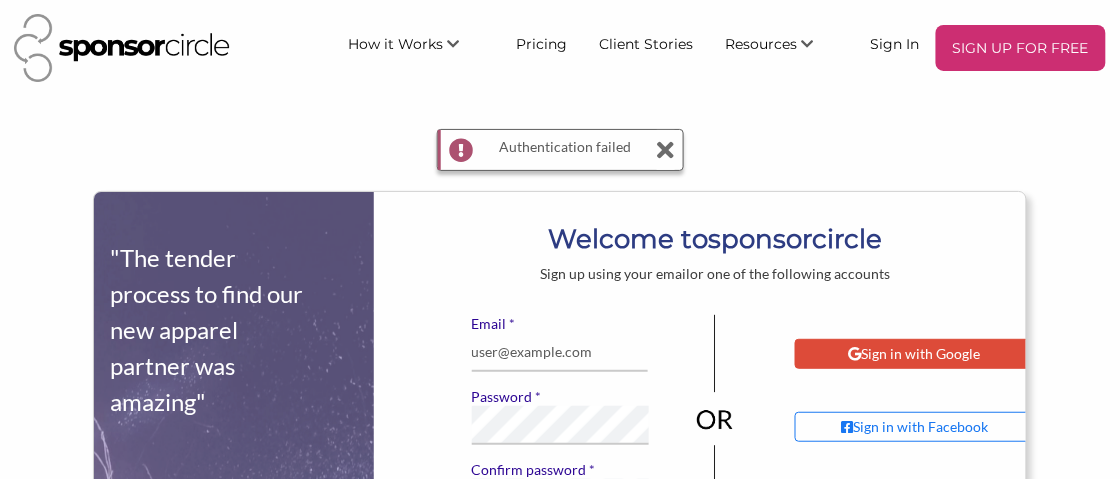 click on "Sign in with Google" at bounding box center (915, 354) 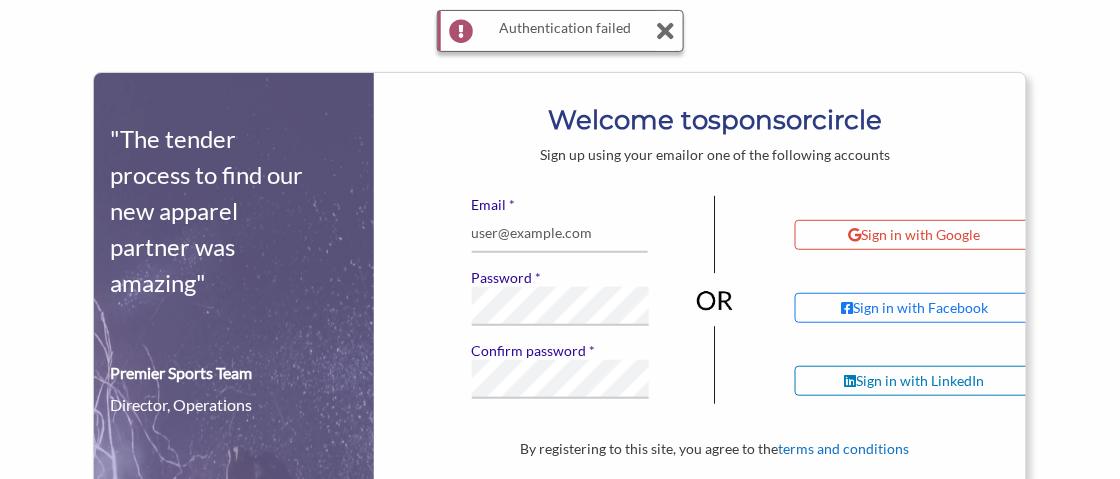 scroll, scrollTop: 200, scrollLeft: 0, axis: vertical 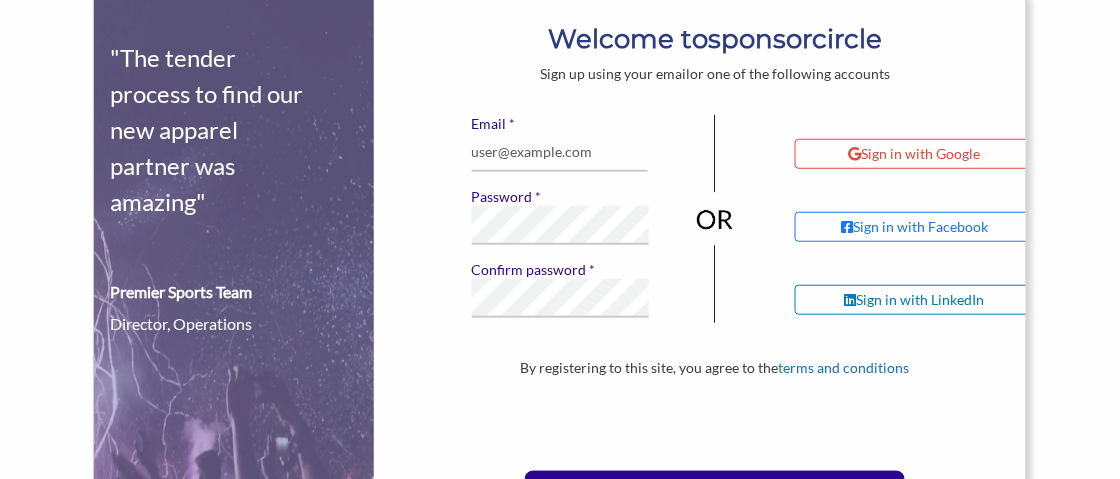 click on "By registering to this site, you agree to the
terms and conditions
Sign Up
Have an account already,
sign in
now!" at bounding box center [715, 444] 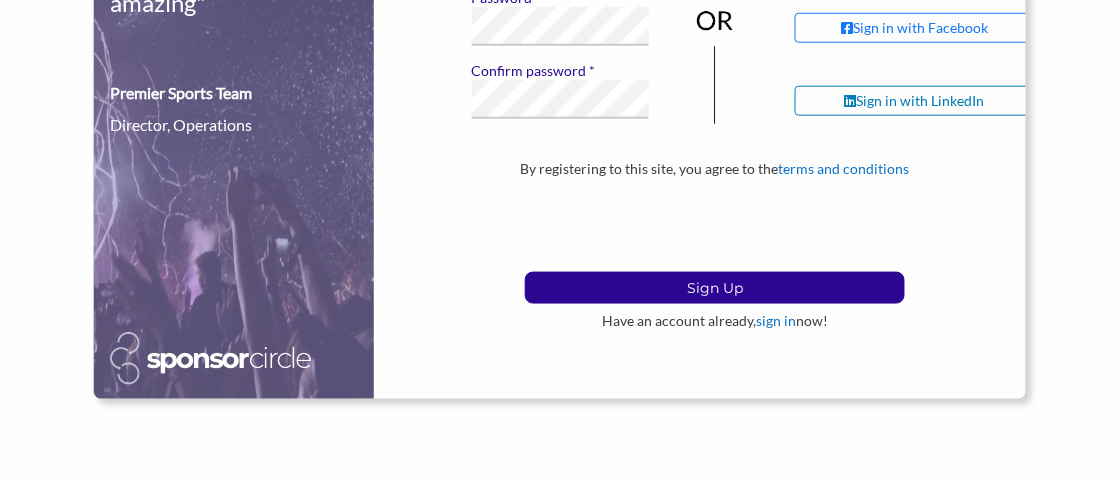scroll, scrollTop: 300, scrollLeft: 0, axis: vertical 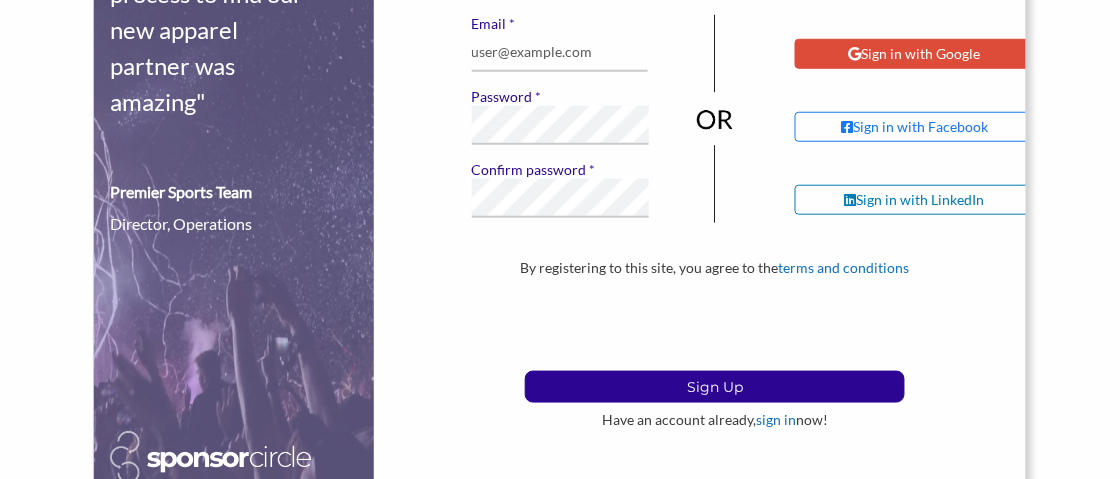 click on "Sign in with Google" at bounding box center [915, 54] 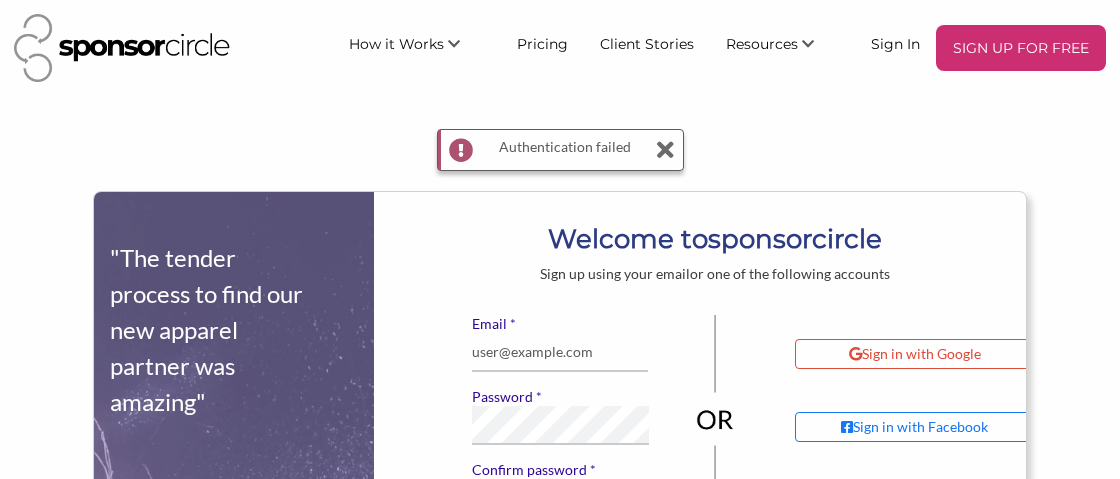 scroll, scrollTop: 0, scrollLeft: 0, axis: both 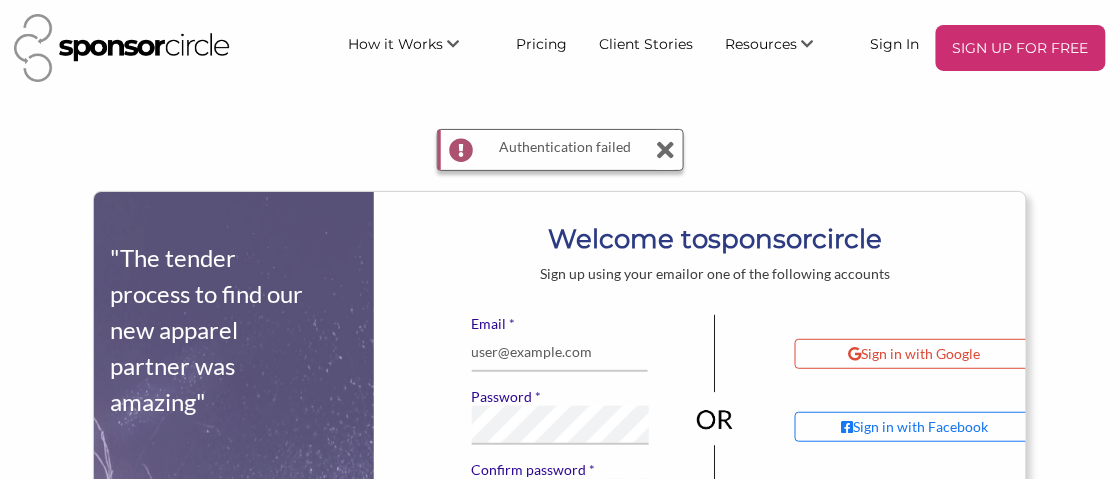 click on "Authentication failed" at bounding box center [560, 150] 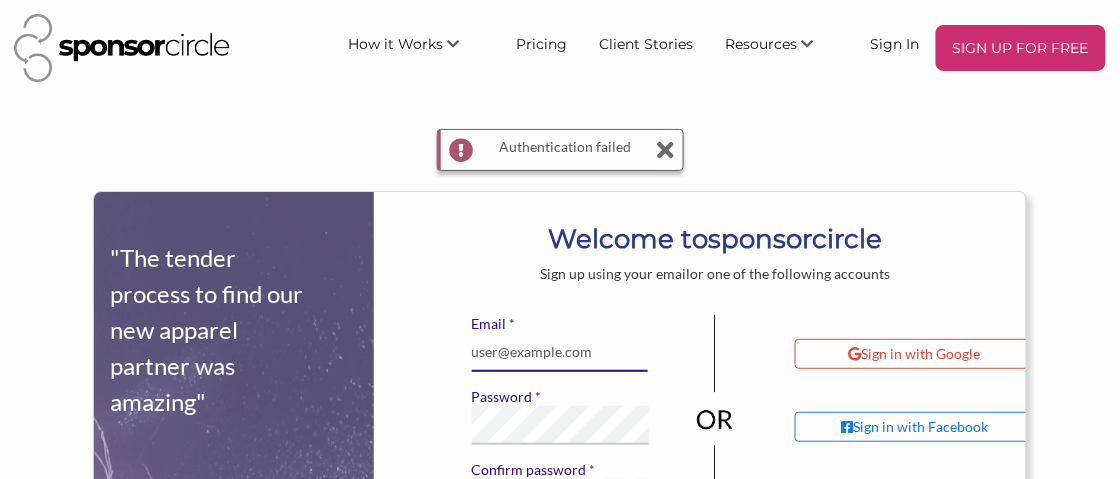 click on "*  Email" at bounding box center [560, 352] 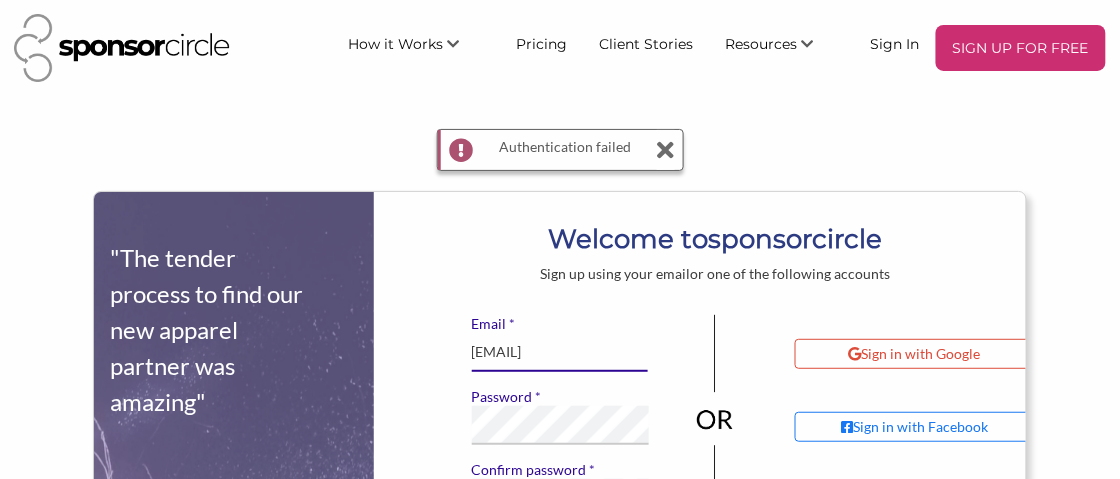 type on "jenny@loveishuman.org" 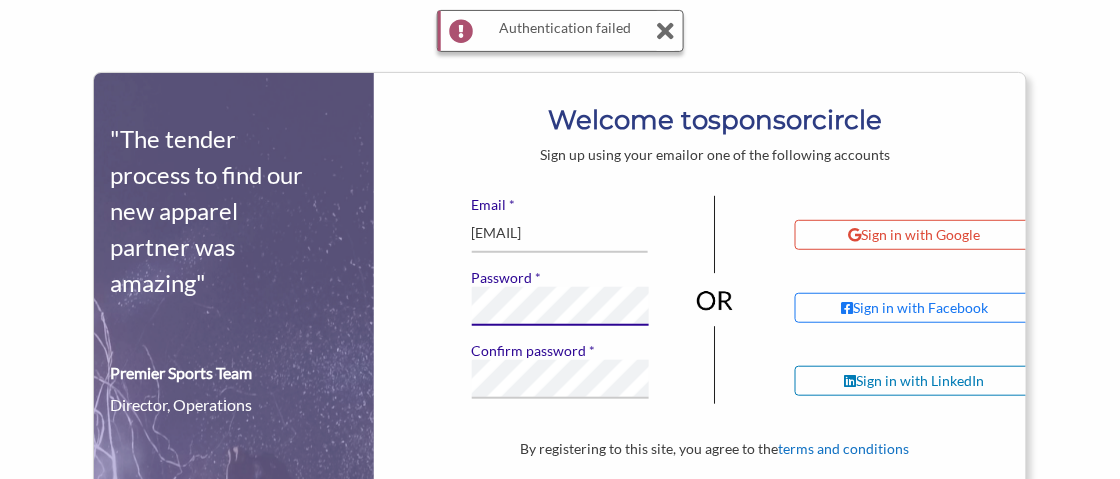 scroll, scrollTop: 200, scrollLeft: 0, axis: vertical 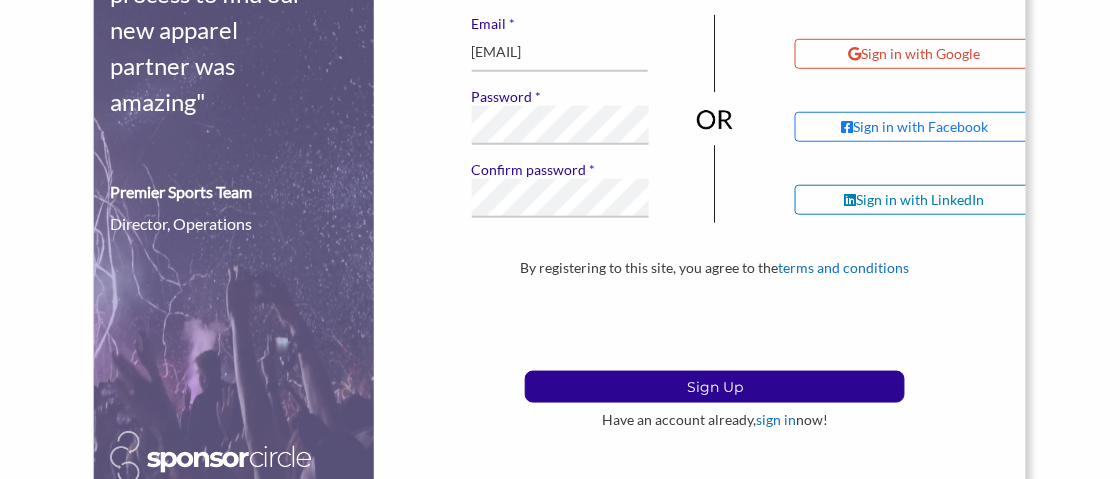 click on "By registering to this site, you agree to the
terms and conditions
Sign Up
Have an account already,
sign in
now!" at bounding box center [715, 344] 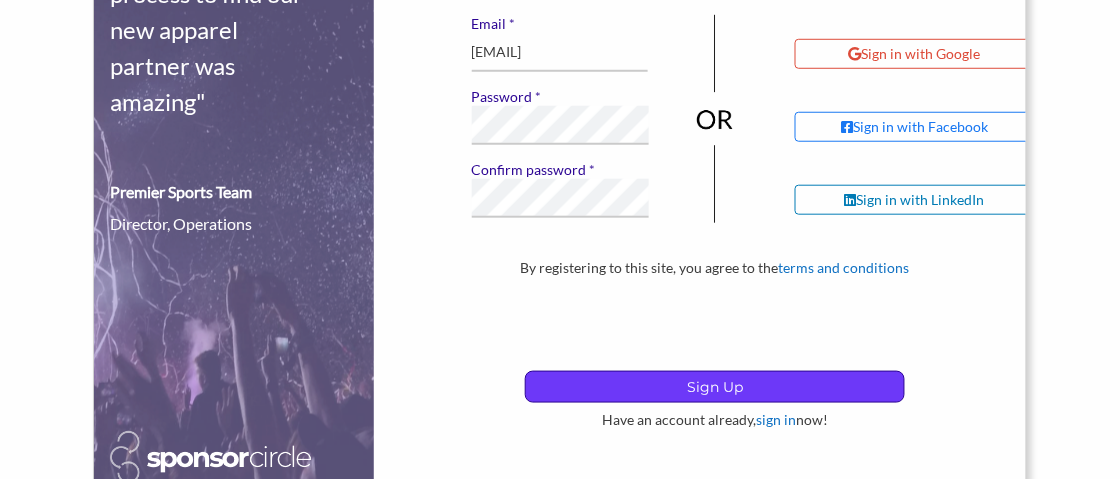 click on "Sign Up" at bounding box center [715, 387] 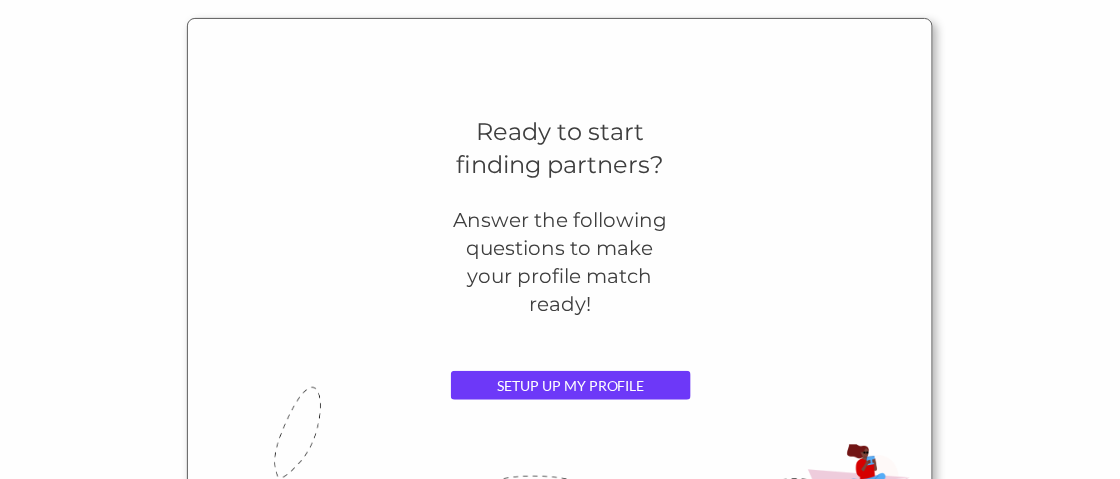 scroll, scrollTop: 200, scrollLeft: 0, axis: vertical 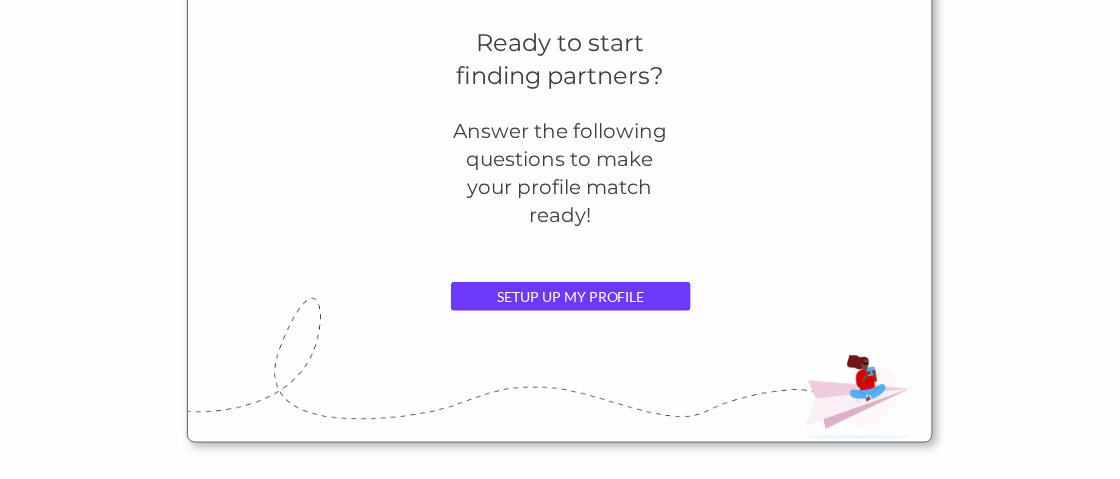 click on "SETUP UP MY PROFILE" at bounding box center (571, 297) 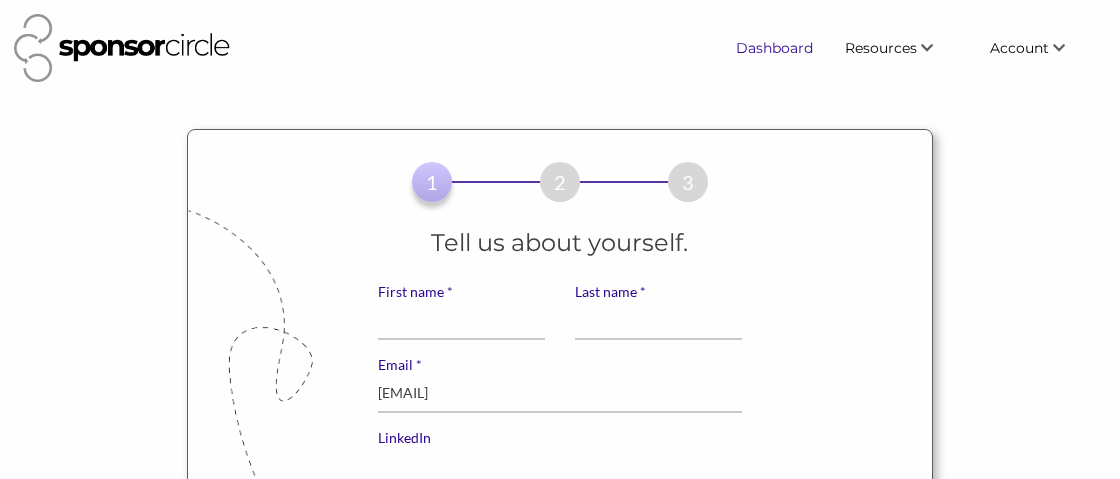 scroll, scrollTop: 0, scrollLeft: 0, axis: both 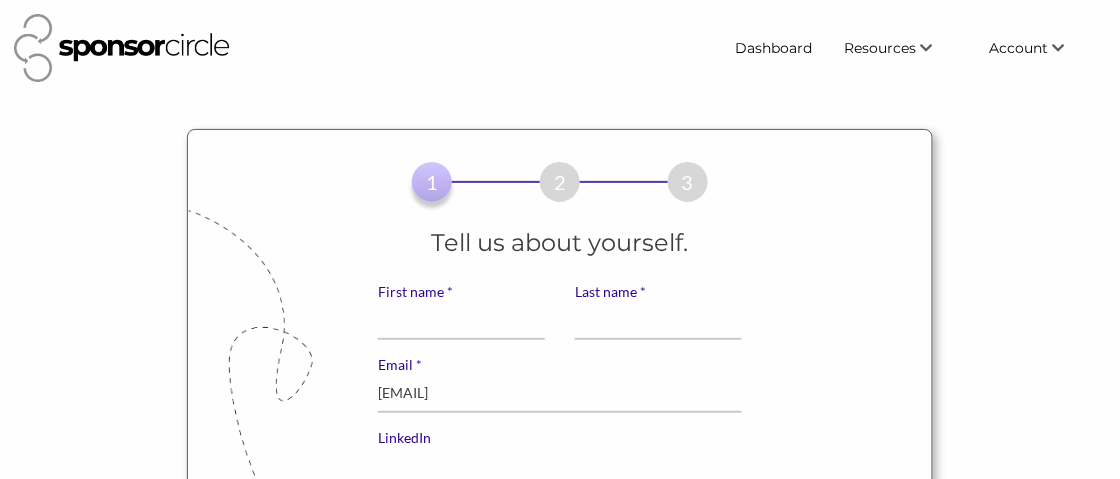 click on "*  First name" at bounding box center [461, 319] 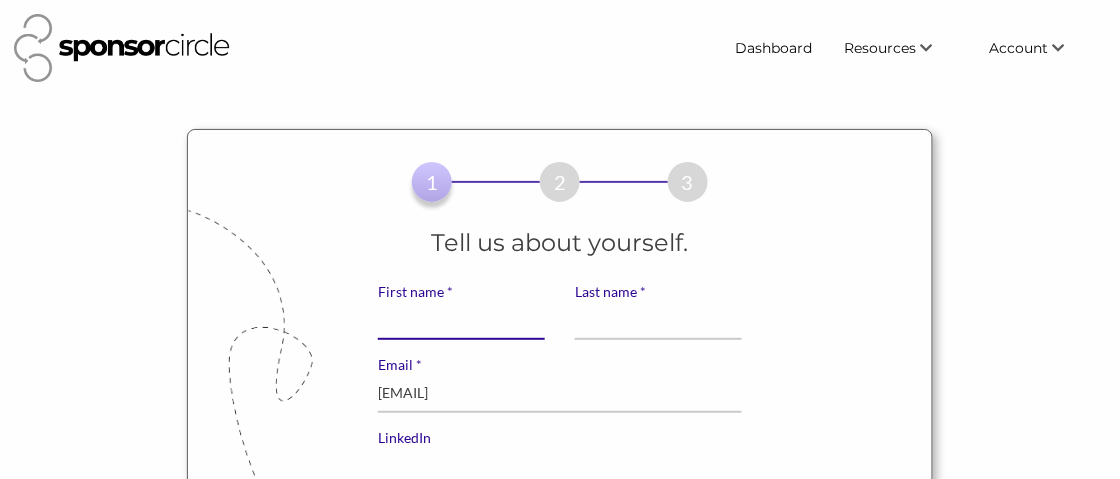 click on "*  First name" at bounding box center (461, 320) 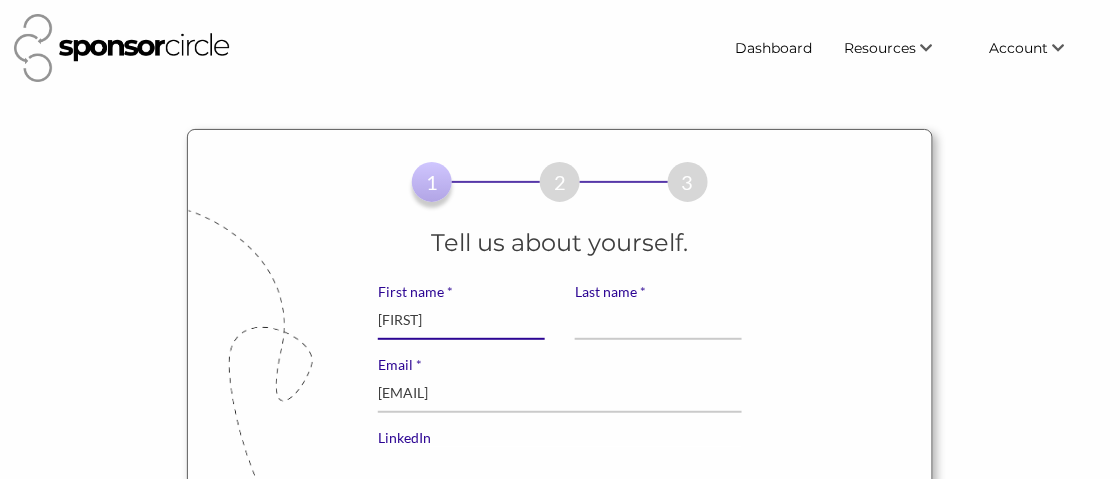 type on "Jennifer" 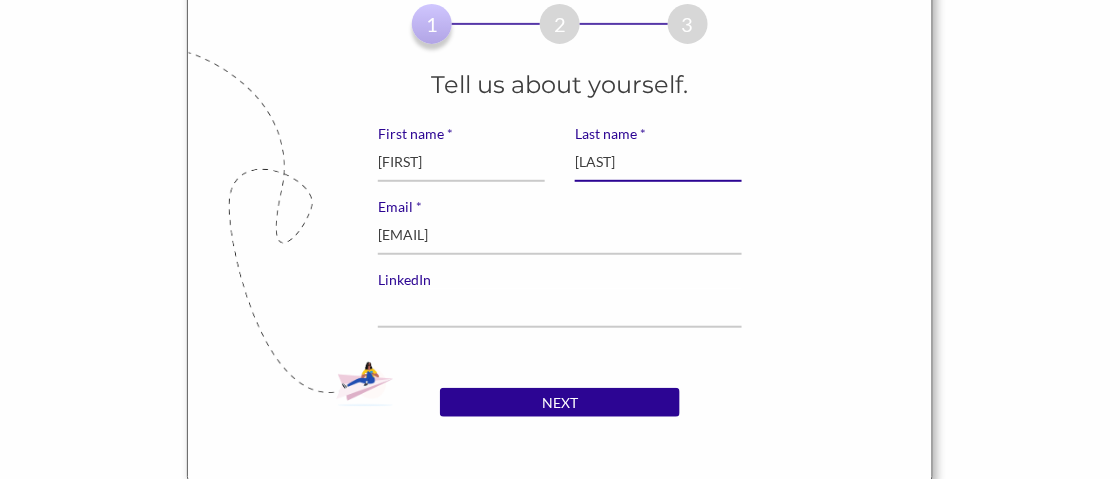 scroll, scrollTop: 200, scrollLeft: 0, axis: vertical 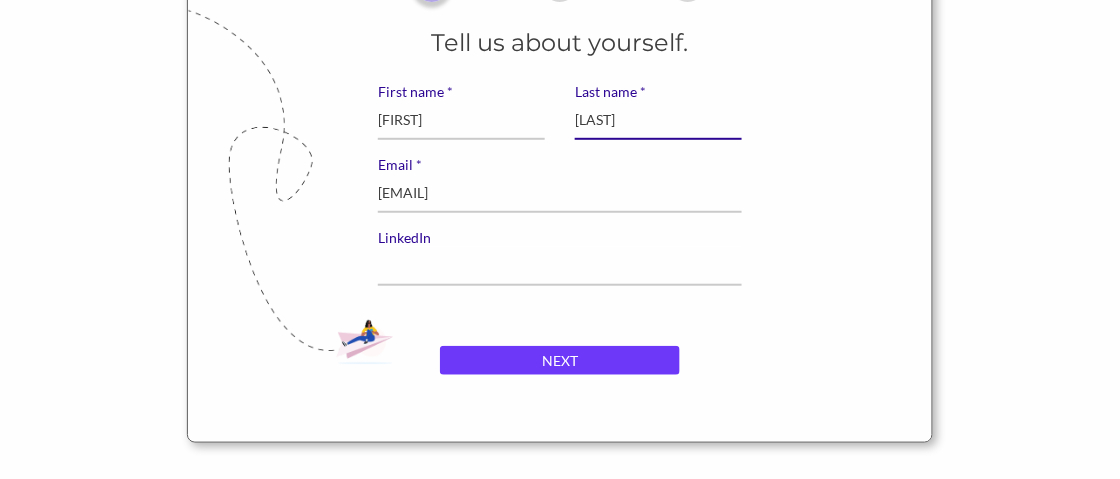 type on "Tijerina" 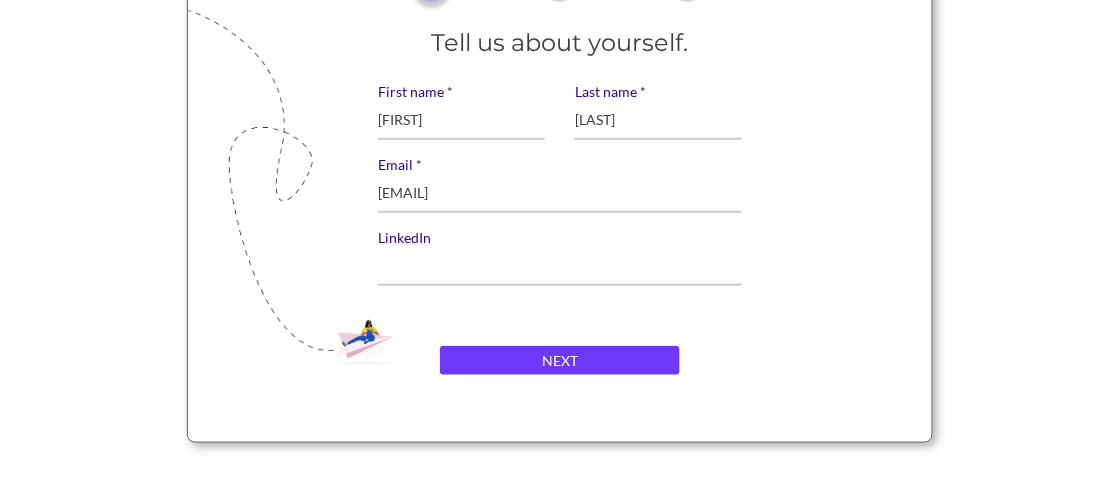 click on "NEXT" at bounding box center (560, 361) 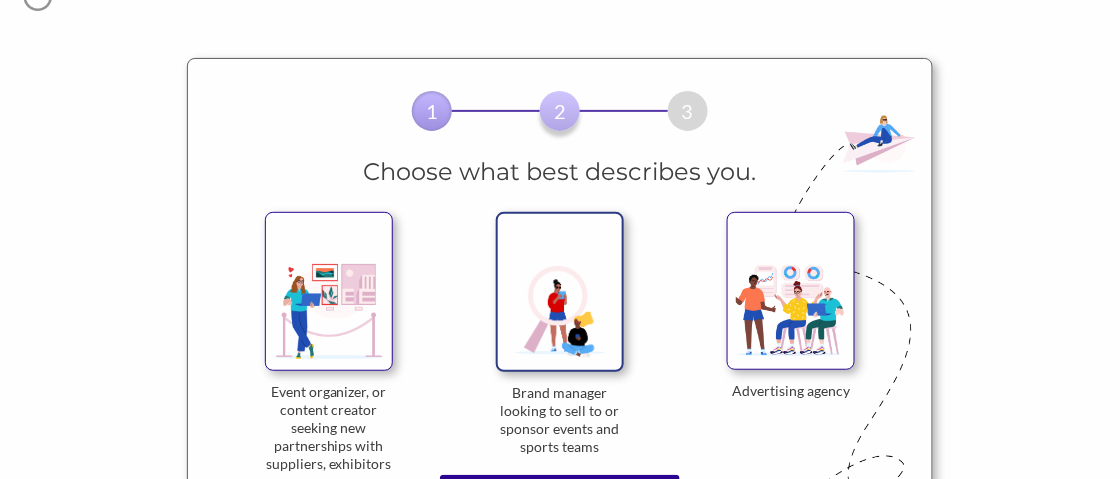 scroll, scrollTop: 99, scrollLeft: 0, axis: vertical 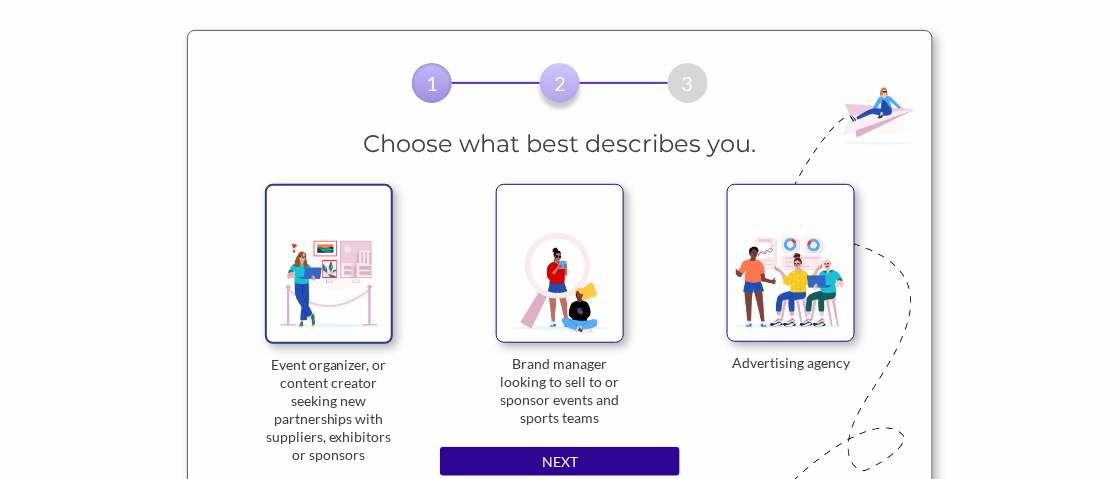 click at bounding box center [329, 263] 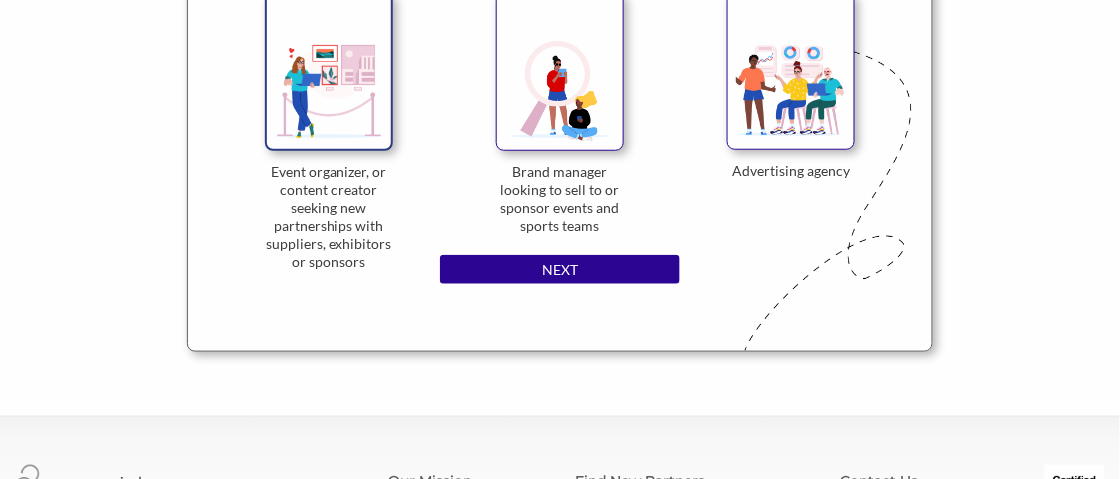 scroll, scrollTop: 300, scrollLeft: 0, axis: vertical 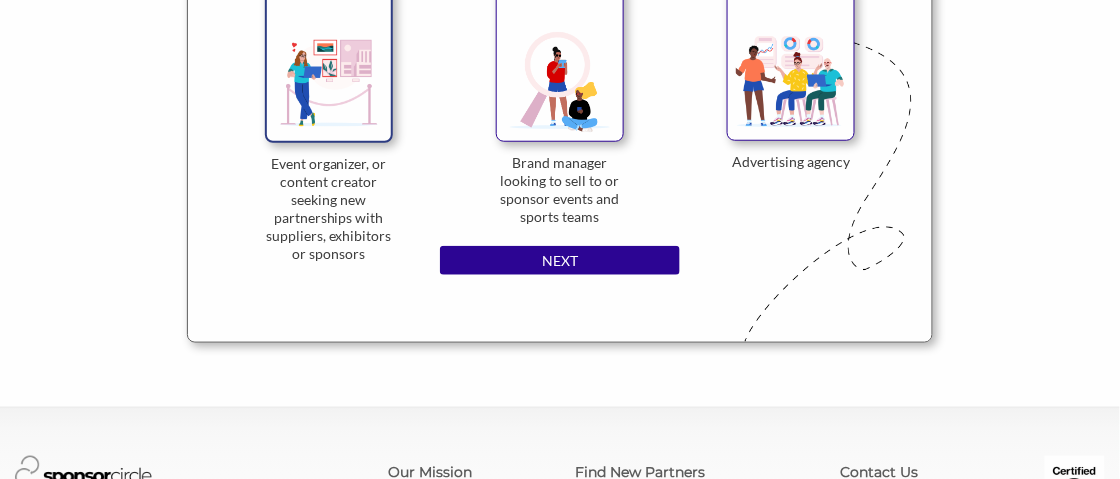 click at bounding box center [329, 62] 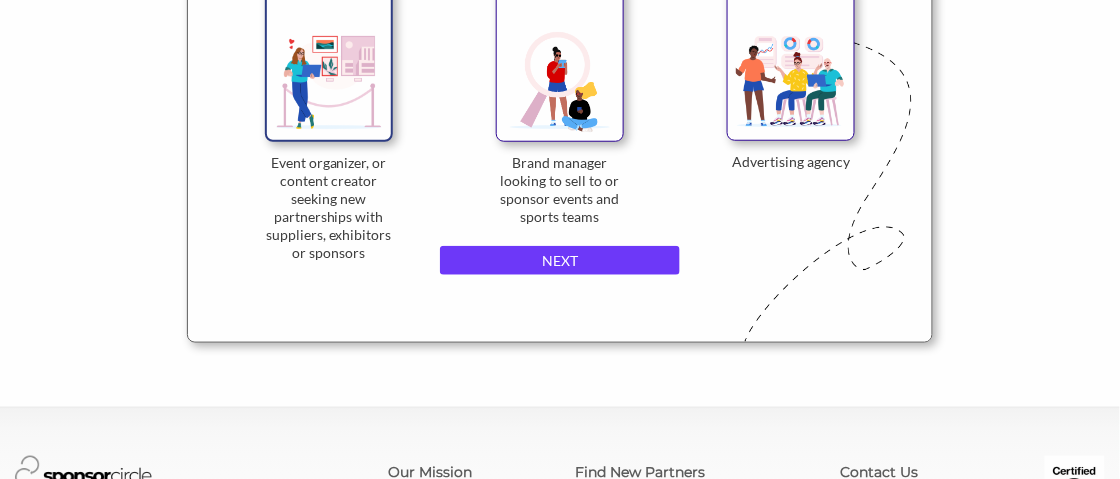 click on "NEXT" at bounding box center (560, 261) 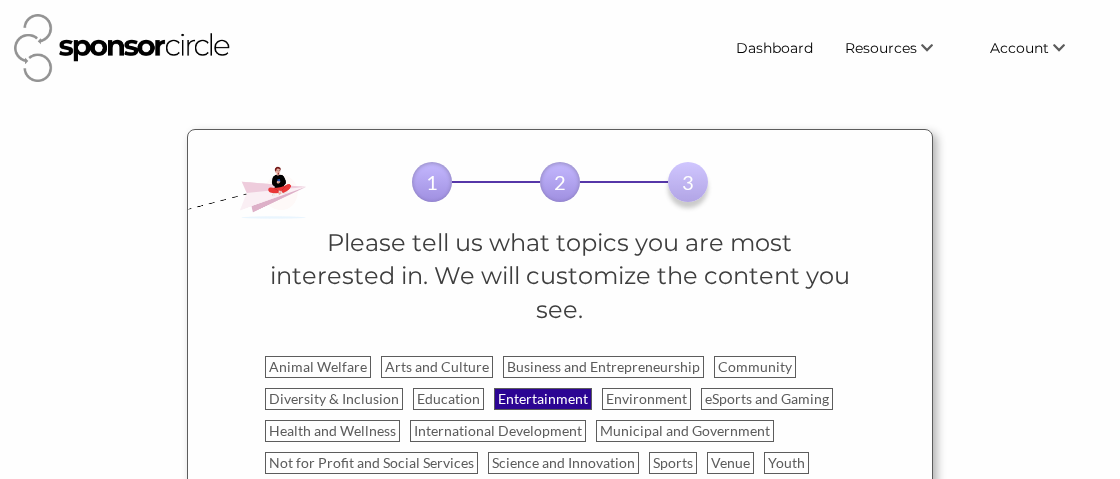 scroll, scrollTop: 0, scrollLeft: 0, axis: both 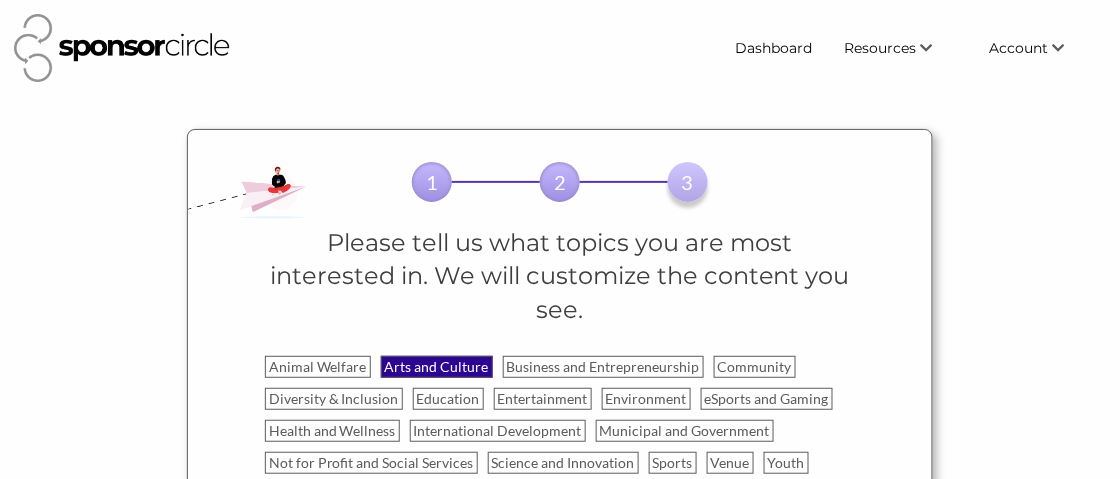 click on "Arts and Culture" at bounding box center (437, 367) 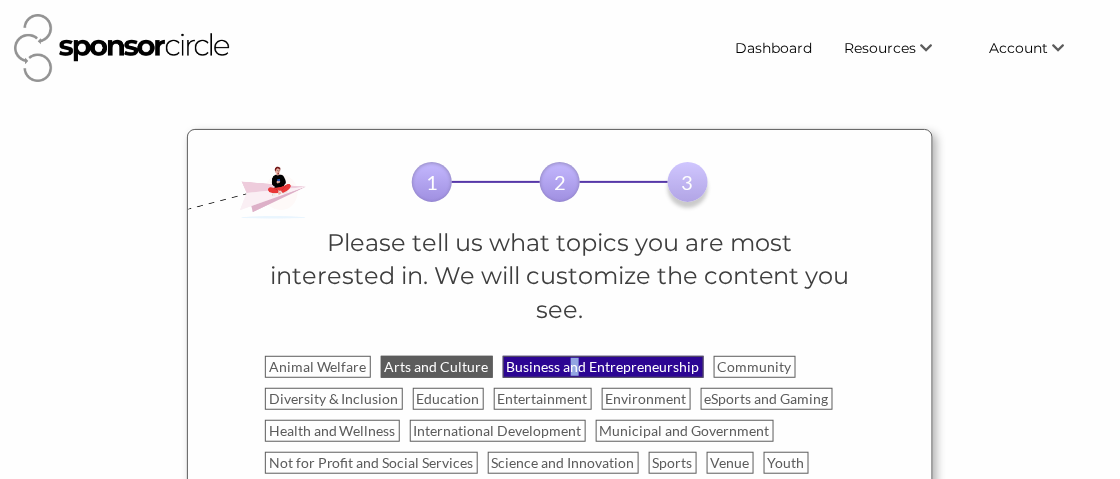 click on "Business and Entrepreneurship" at bounding box center (603, 367) 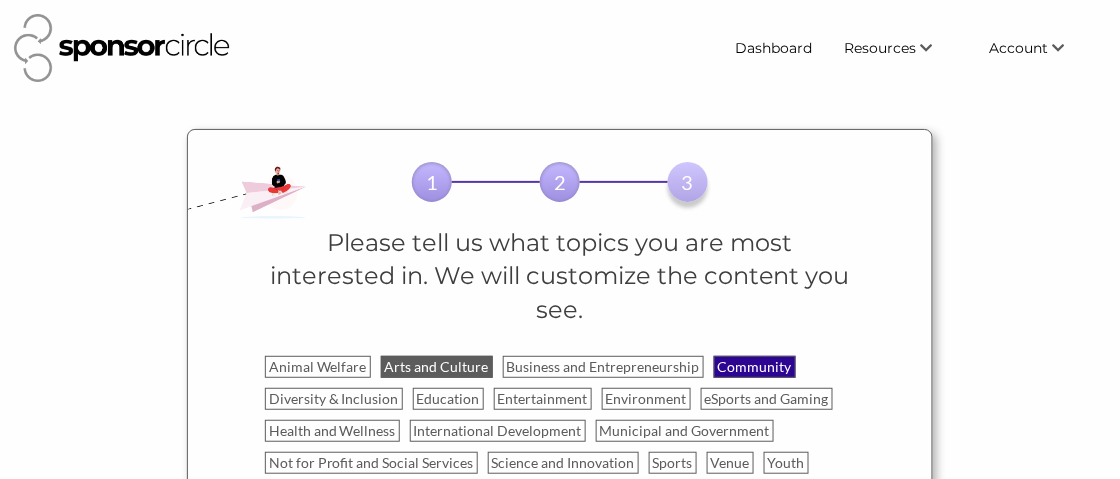 click on "Community" at bounding box center (755, 367) 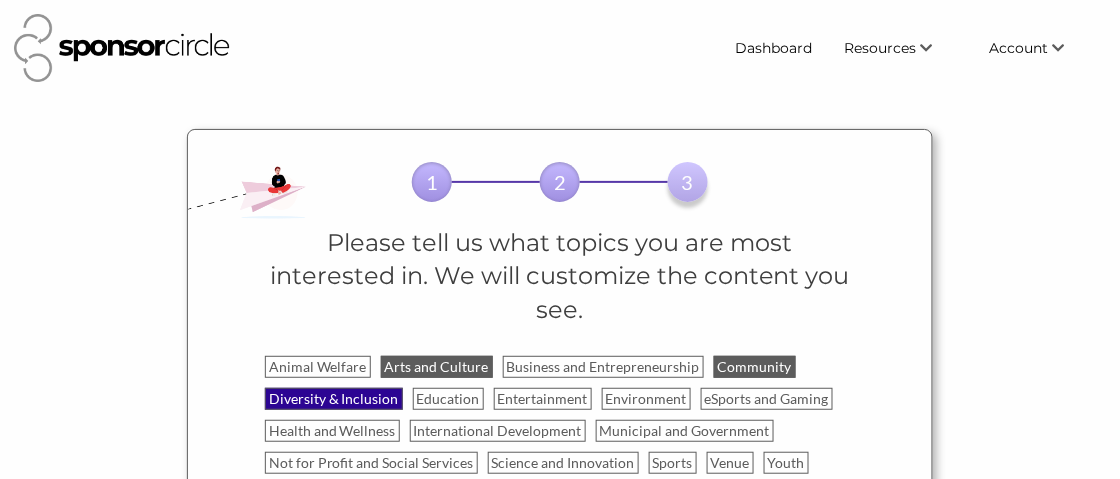 click on "Diversity & Inclusion" at bounding box center (334, 399) 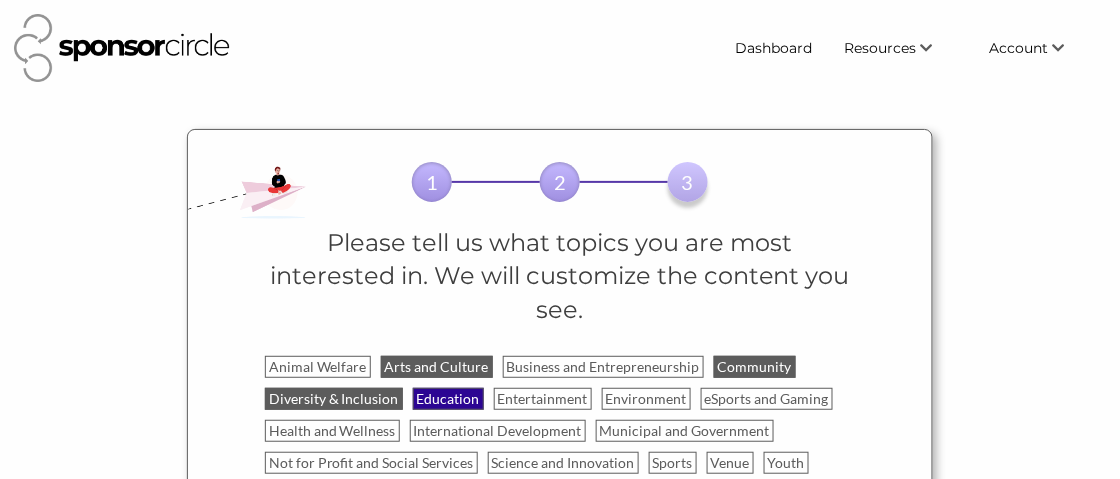 click on "Education" at bounding box center (448, 399) 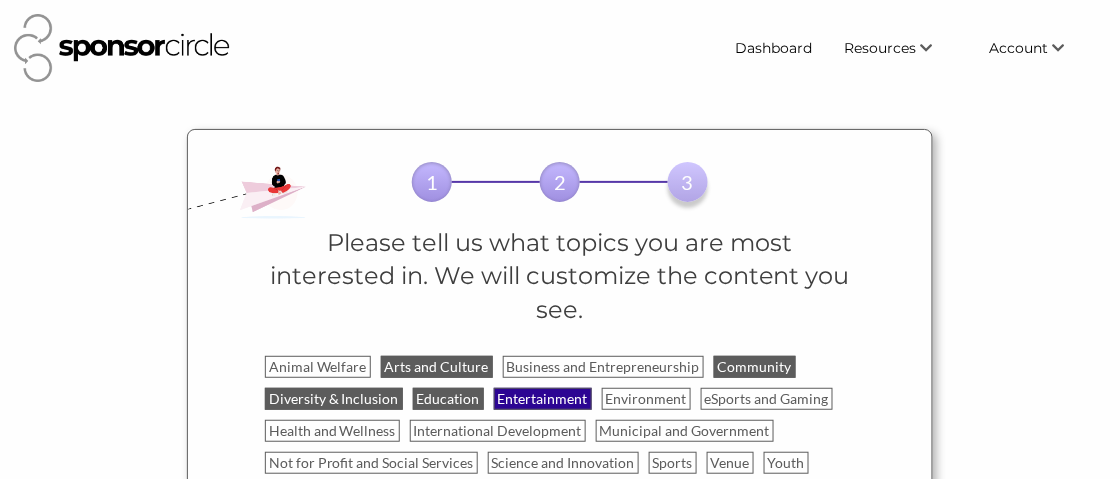 click on "Entertainment" at bounding box center [543, 399] 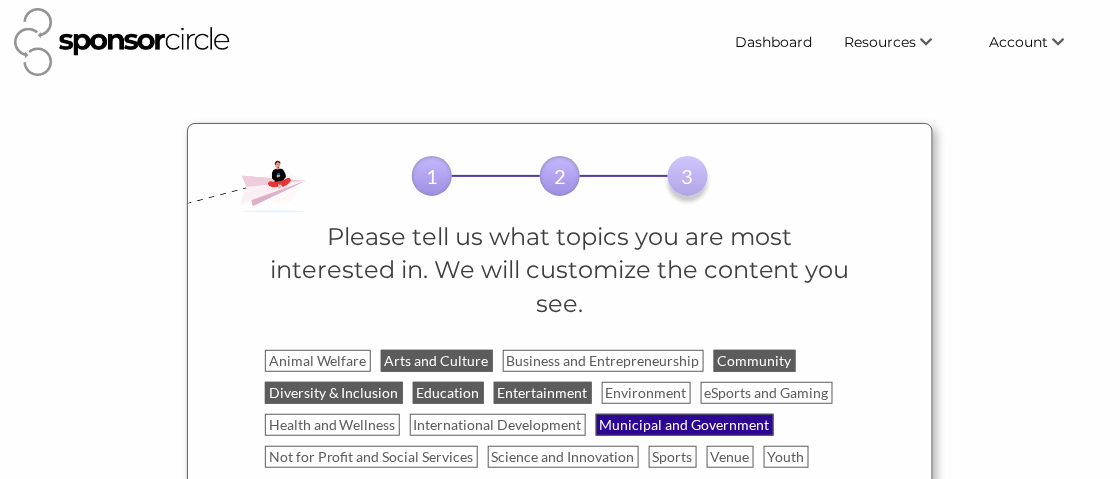 scroll, scrollTop: 99, scrollLeft: 0, axis: vertical 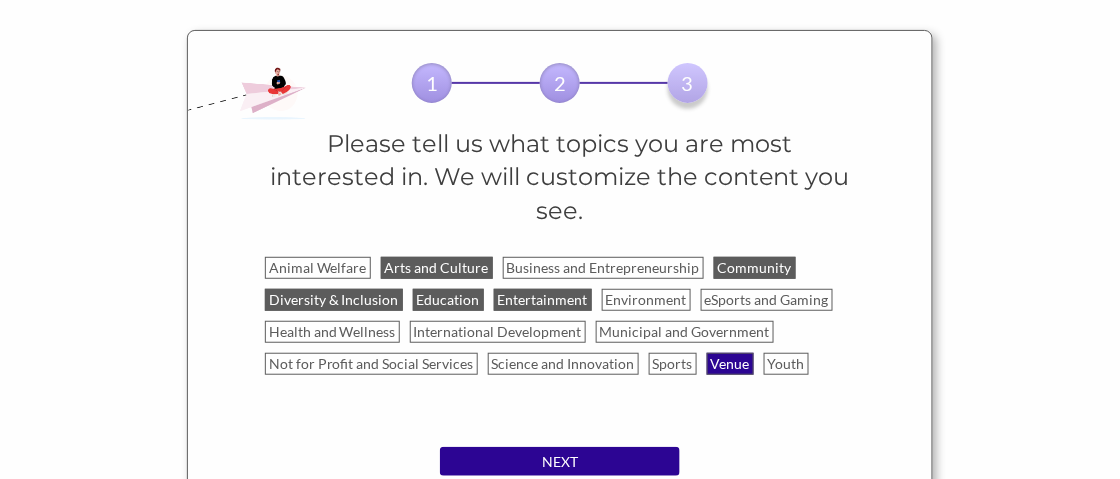 click on "Venue" at bounding box center [730, 364] 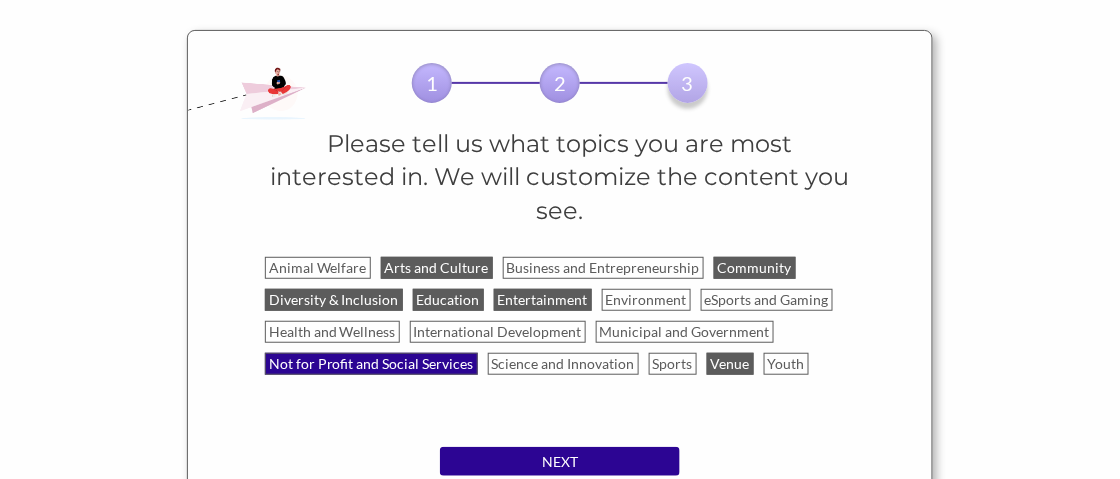 click on "Not for Profit and Social Services" at bounding box center (371, 364) 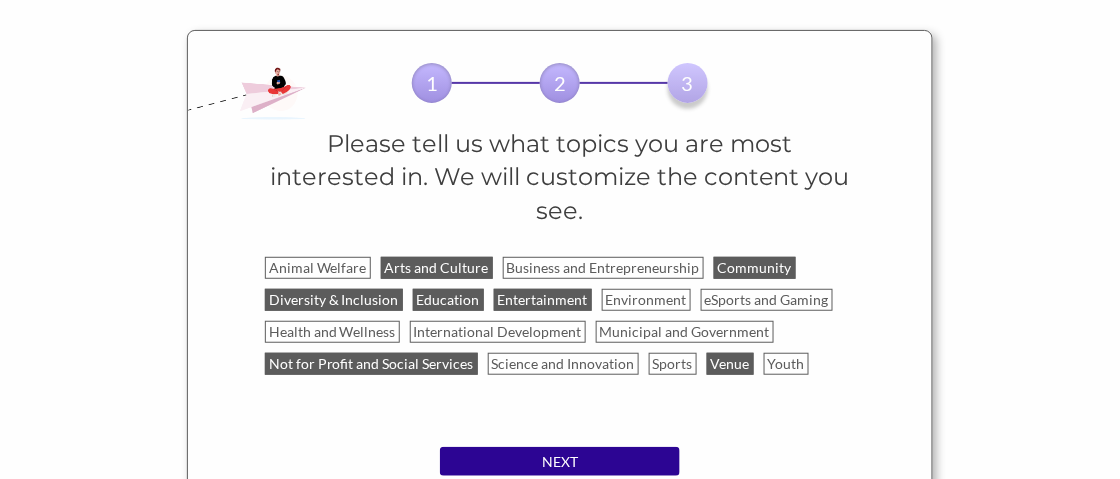click on "Not for Profit and Social Services" at bounding box center (371, 364) 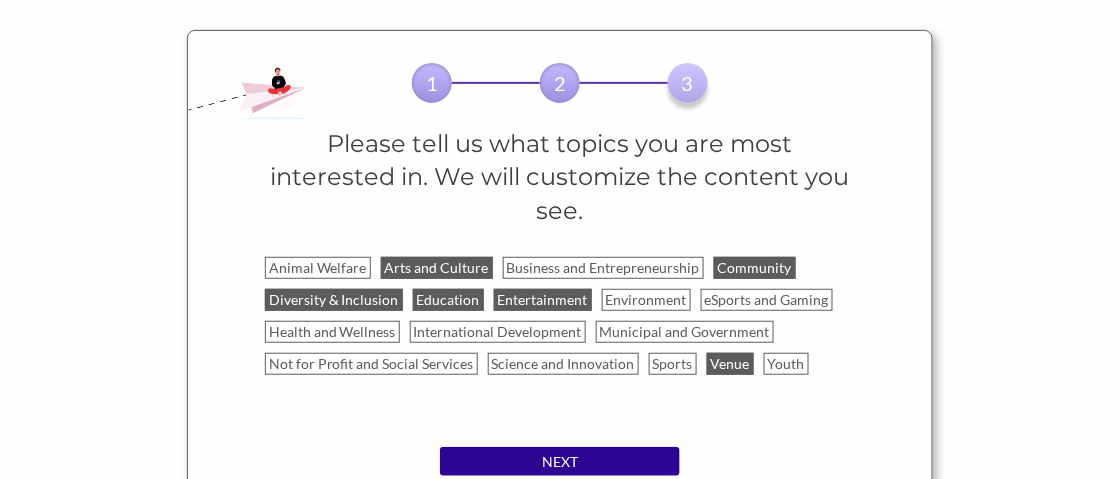 click on "Please tell us what topics you are most interested in. We will customize the content you see.
Interest areas
Animal Welfare Arts and Culture Business and Entrepreneurship Community Diversity & Inclusion Education Entertainment Environment eSports and Gaming Health and Wellness International Development Municipal and Government Not for Profit and Social Services Science and Innovation Sports Venue Youth" at bounding box center [560, 287] 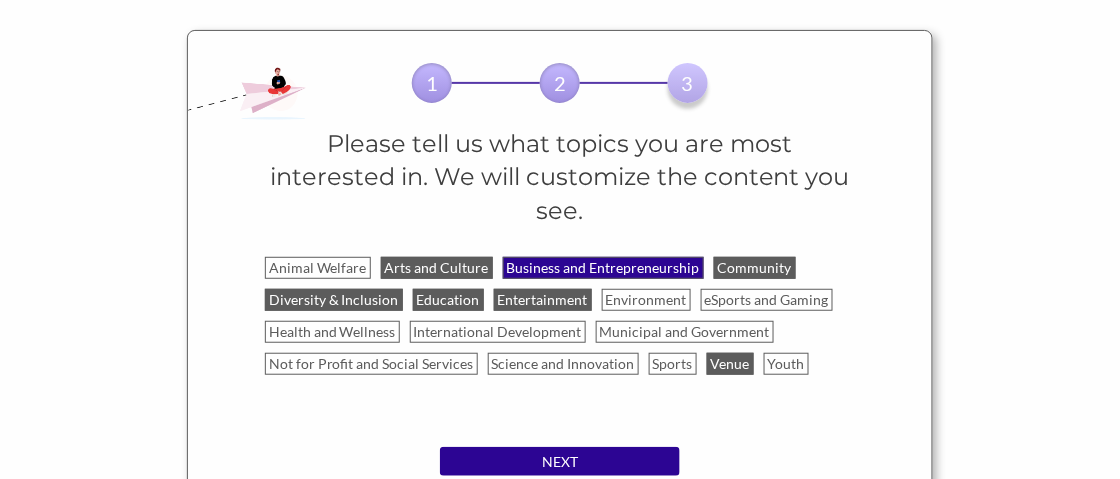 click on "Business and Entrepreneurship" at bounding box center (603, 268) 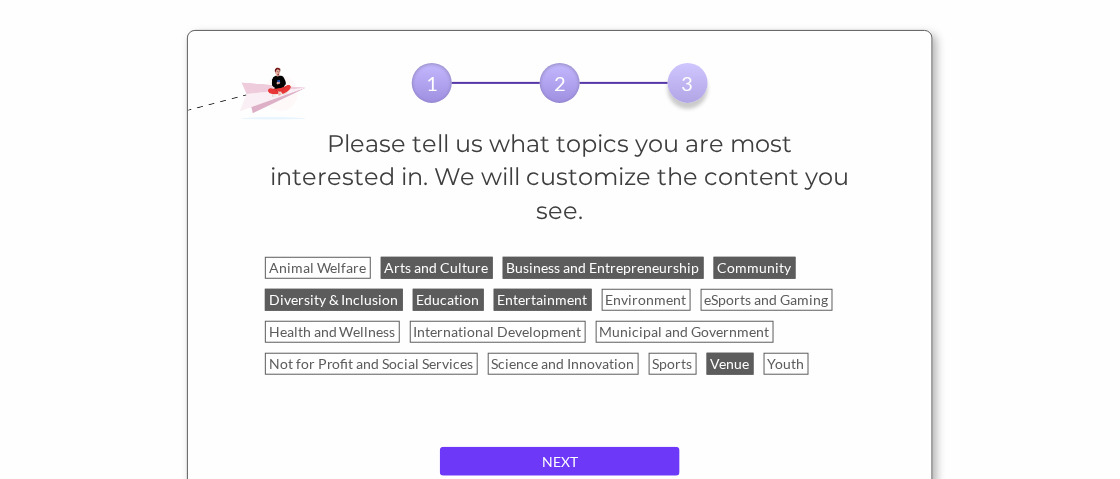click on "NEXT" at bounding box center (560, 462) 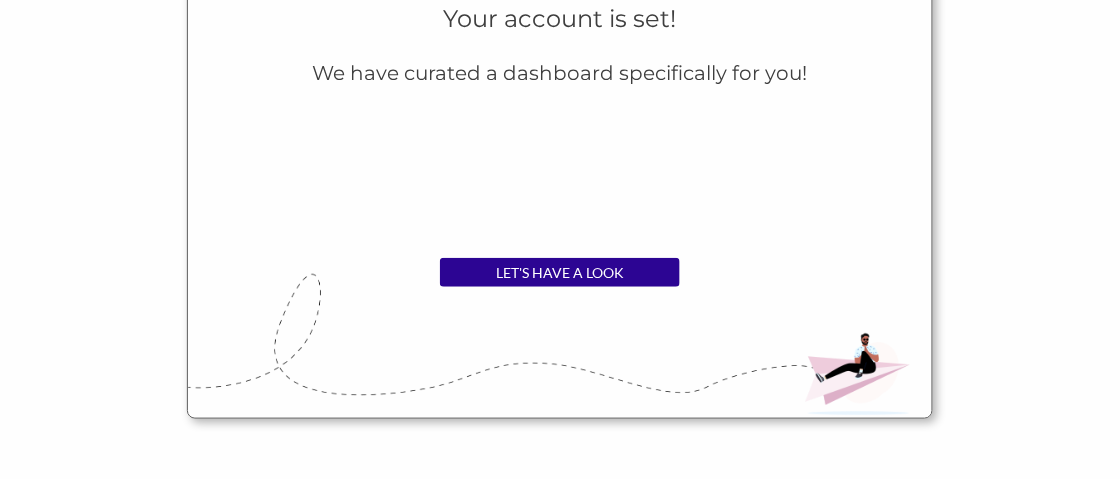 scroll, scrollTop: 300, scrollLeft: 0, axis: vertical 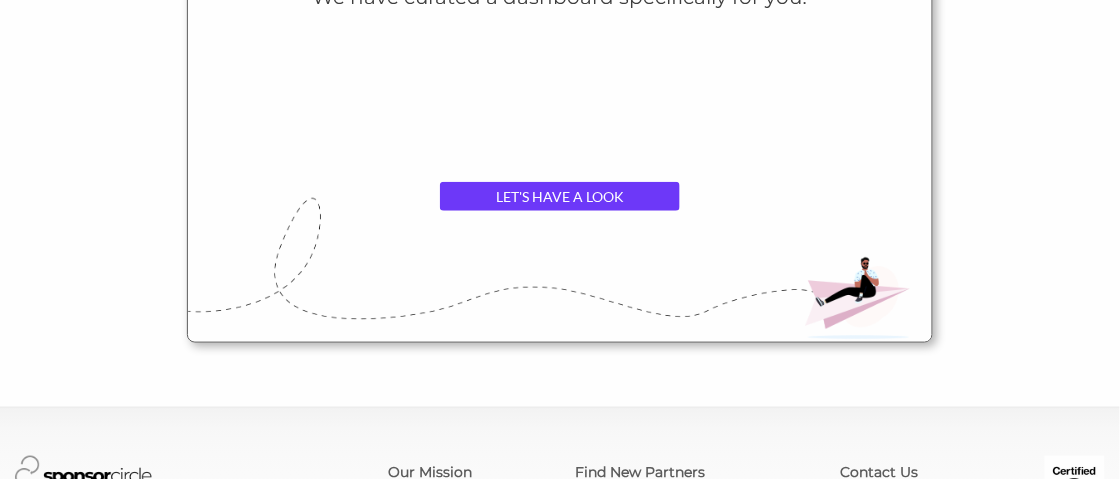 click on "LET'S HAVE A LOOK" at bounding box center (560, 197) 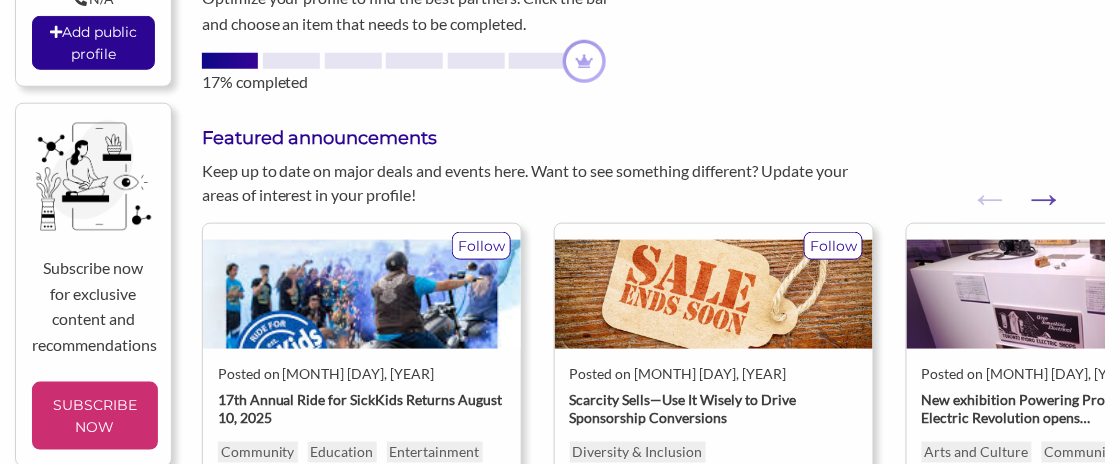 scroll, scrollTop: 399, scrollLeft: 0, axis: vertical 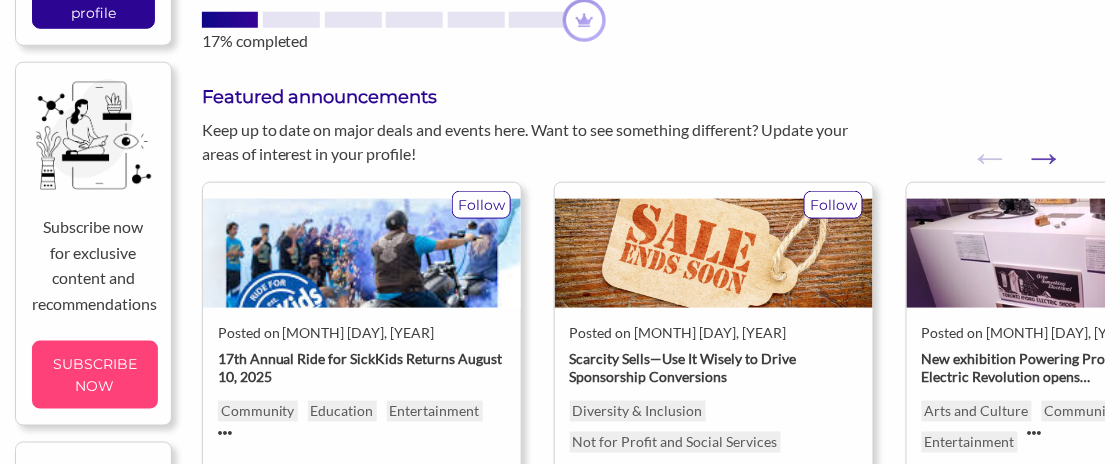 click on "SUBSCRIBE NOW" at bounding box center [95, 375] 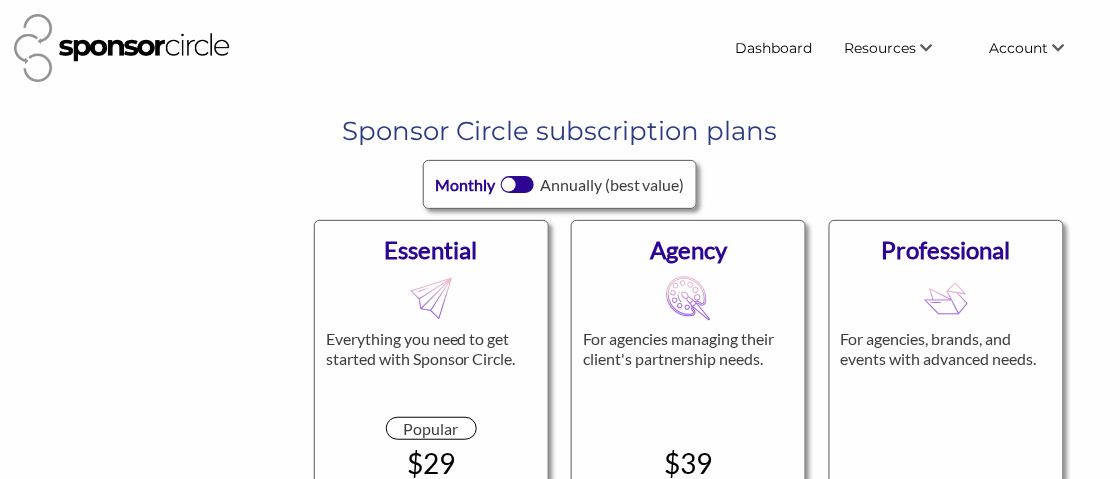 scroll, scrollTop: 200, scrollLeft: 0, axis: vertical 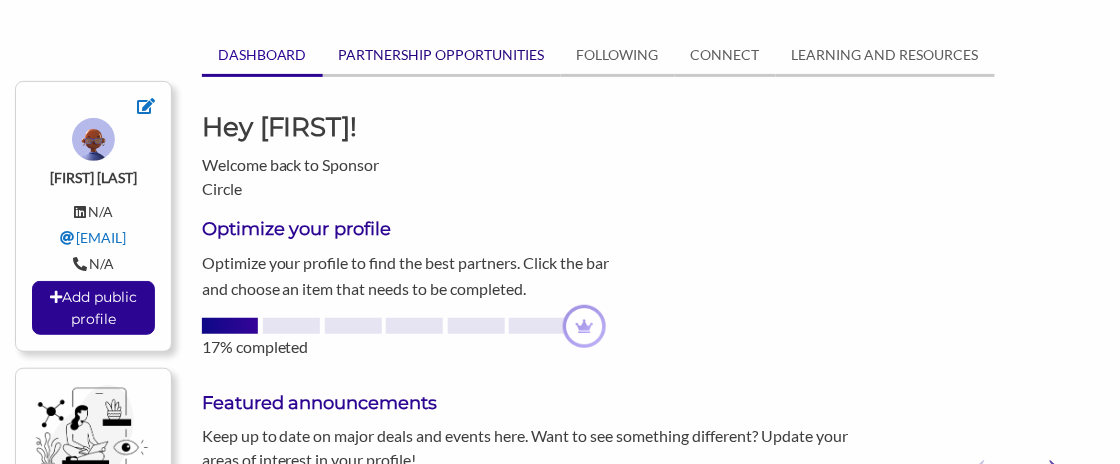 click on "PARTNERSHIP OPPORTUNITIES" at bounding box center (442, 55) 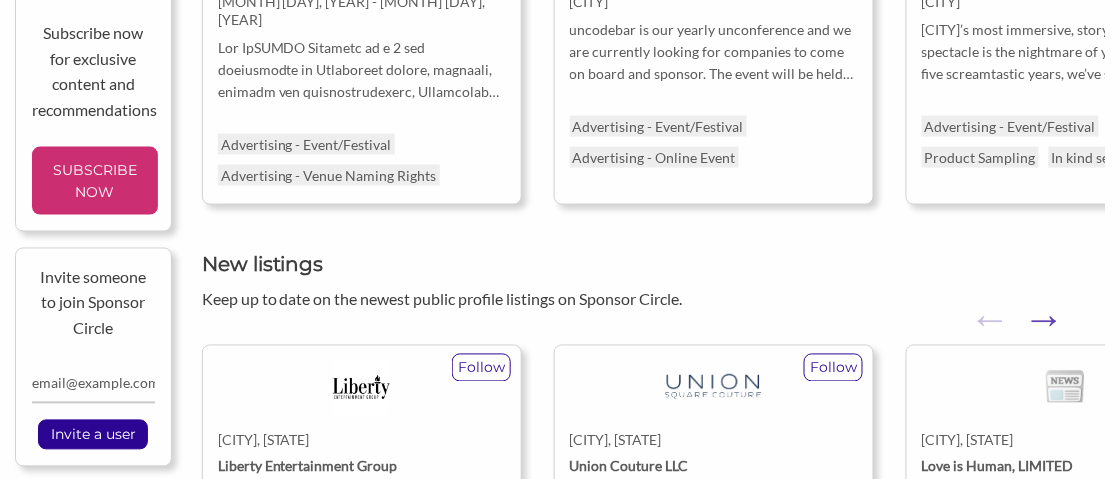 scroll, scrollTop: 893, scrollLeft: 0, axis: vertical 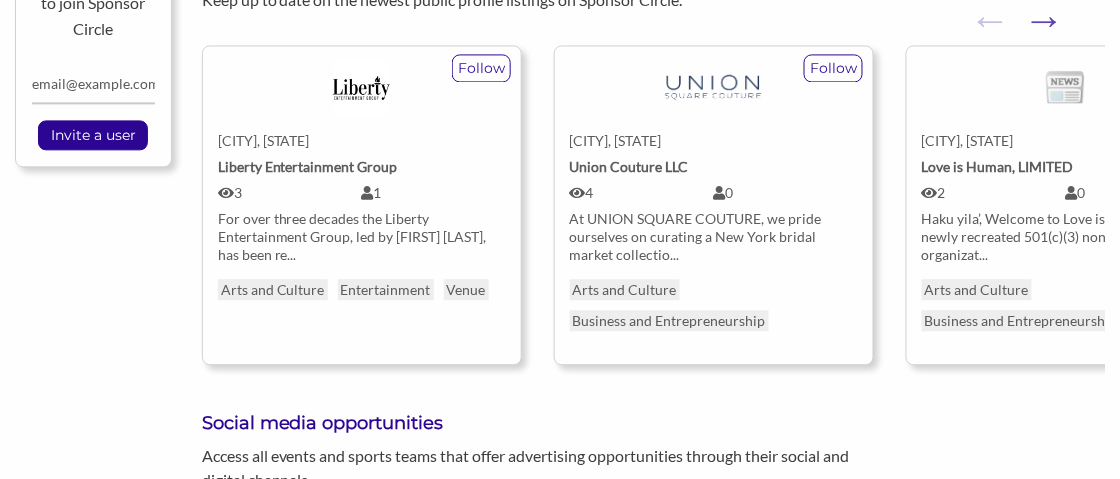 click on "Austin, Texas Love is Human, LIMITED  2  0 Haku yila’,
Welcome to Love is Human. A newly recreated 501(c)(3) nonprofit organizat..." at bounding box center (1066, 155) 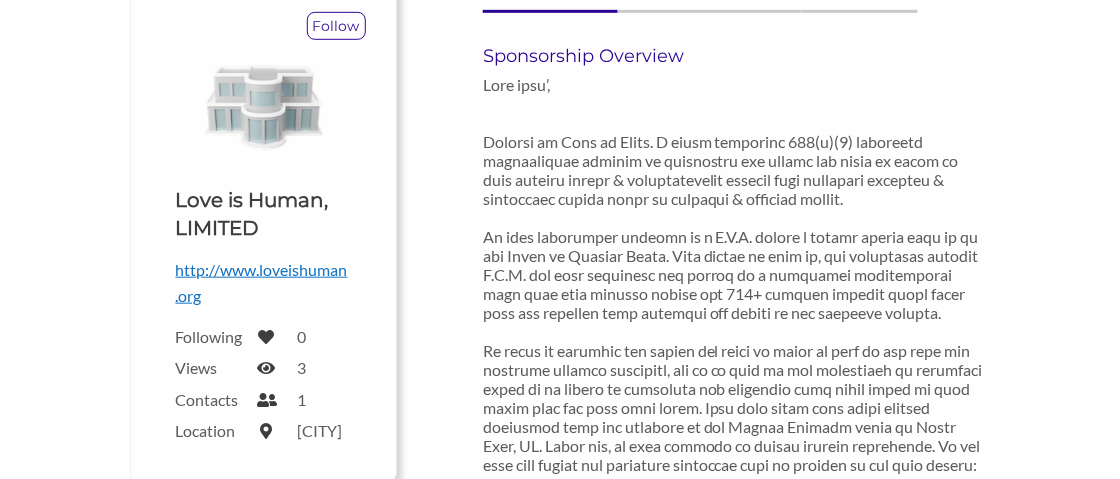 scroll, scrollTop: 300, scrollLeft: 0, axis: vertical 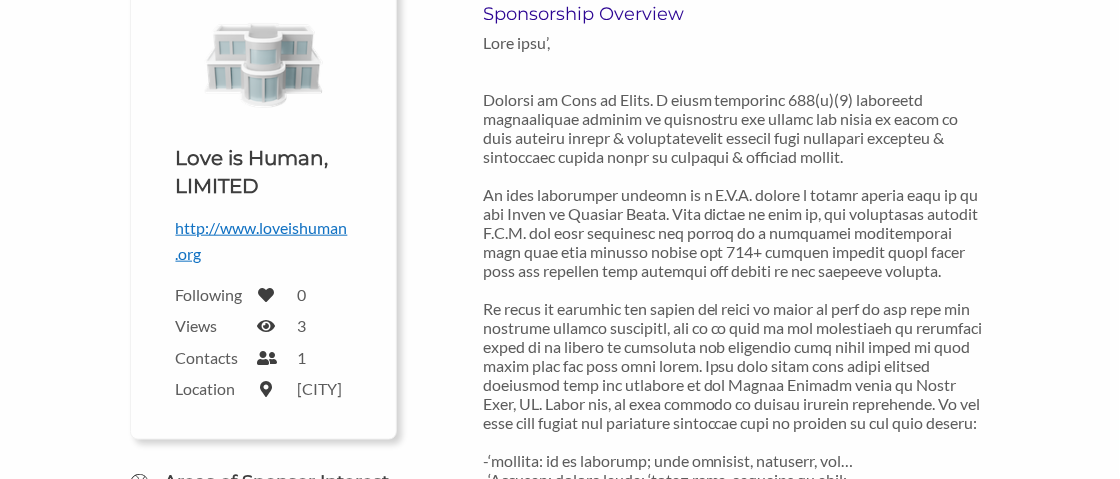 click on "Following" at bounding box center (211, 294) 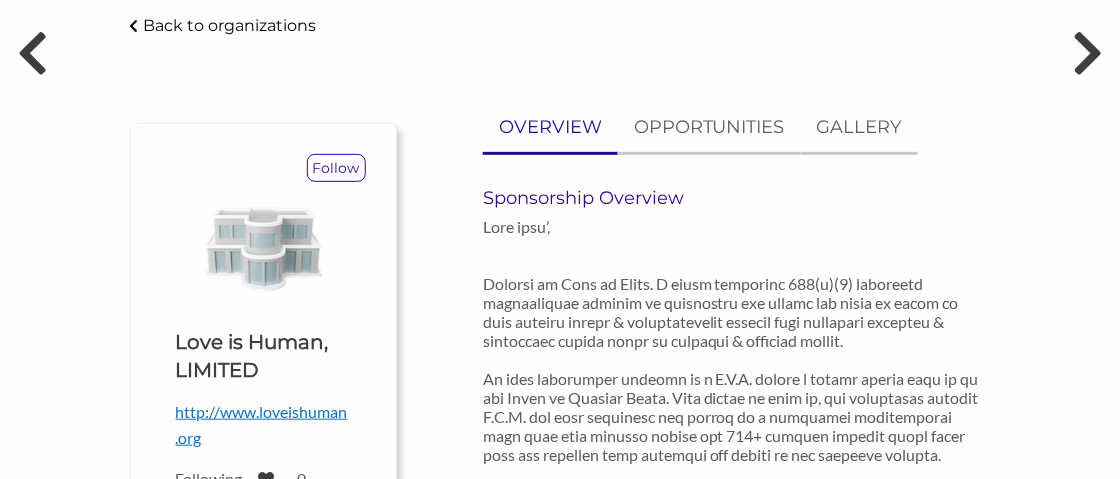 scroll, scrollTop: 0, scrollLeft: 0, axis: both 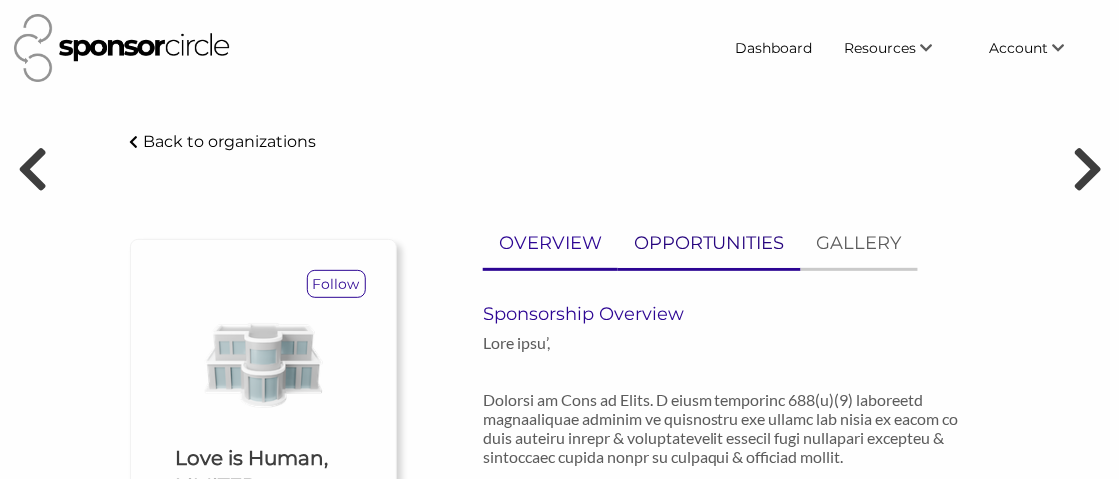 click on "OPPORTUNITIES" at bounding box center [709, 243] 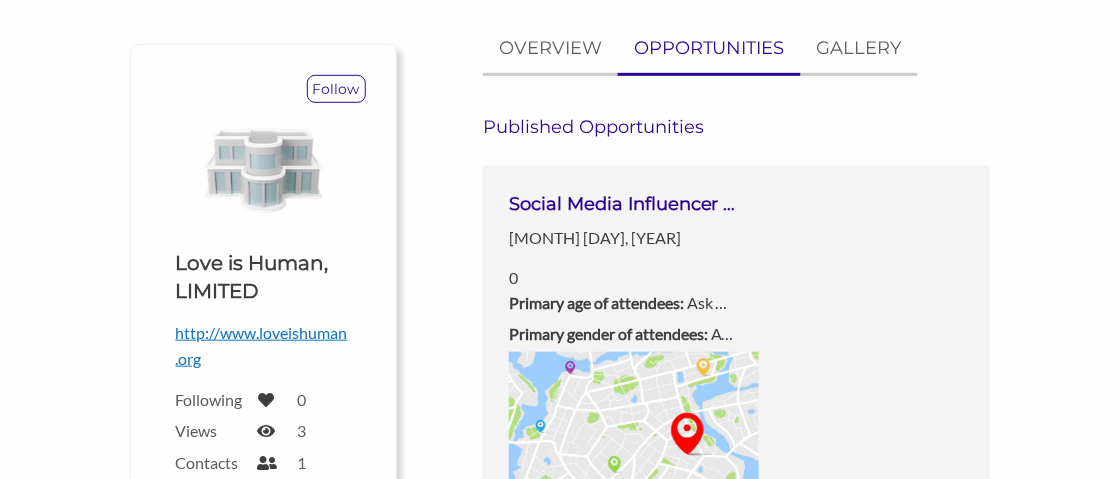 scroll, scrollTop: 0, scrollLeft: 0, axis: both 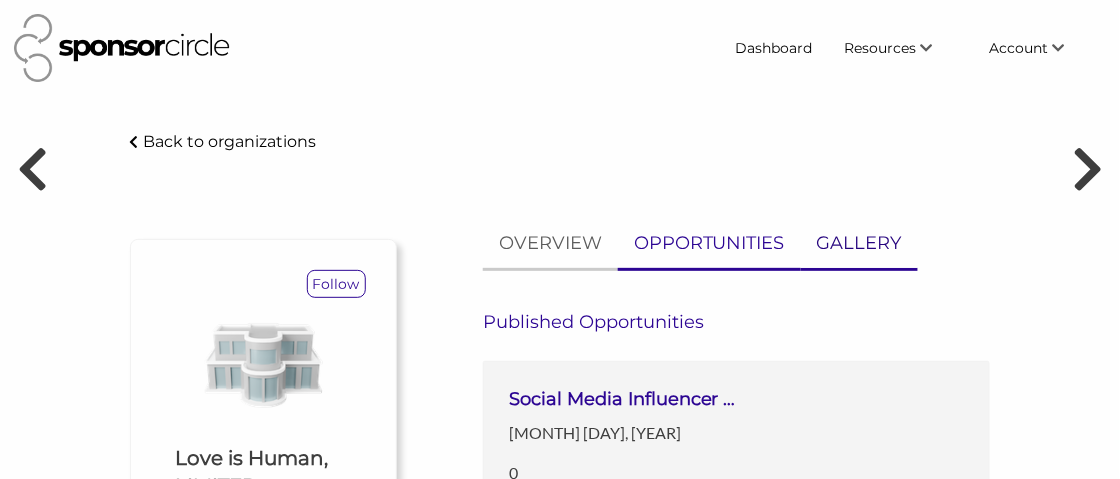 click on "GALLERY" at bounding box center (859, 243) 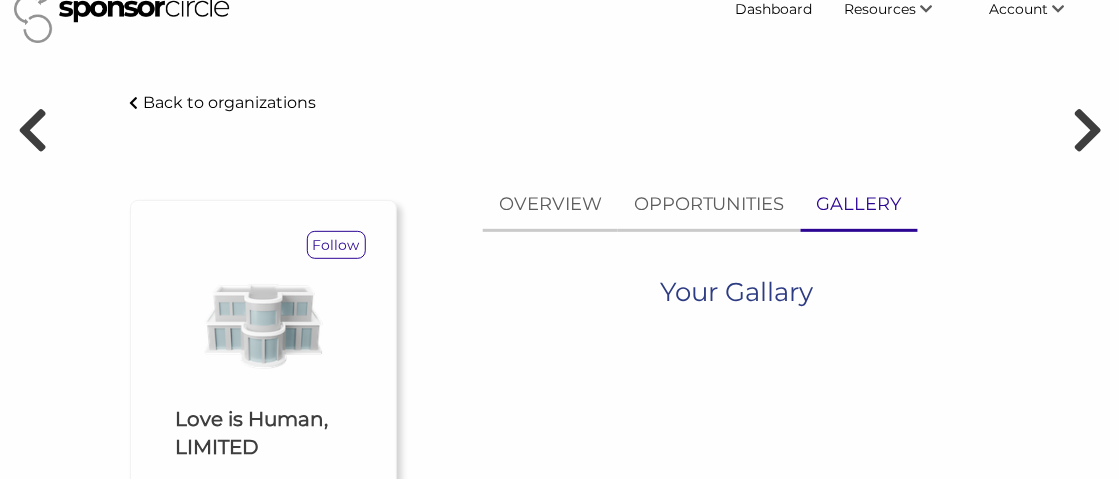 scroll, scrollTop: 0, scrollLeft: 0, axis: both 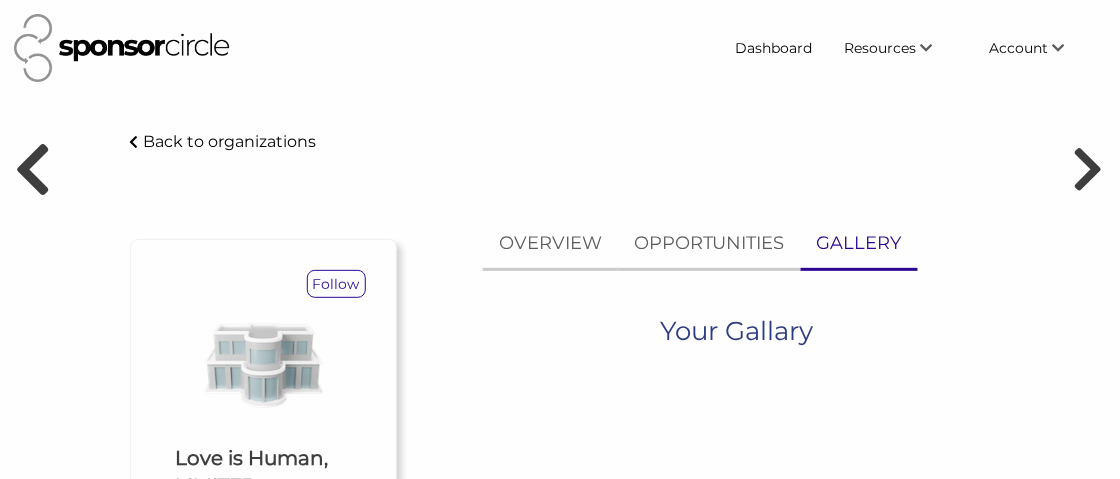 click at bounding box center (32, 169) 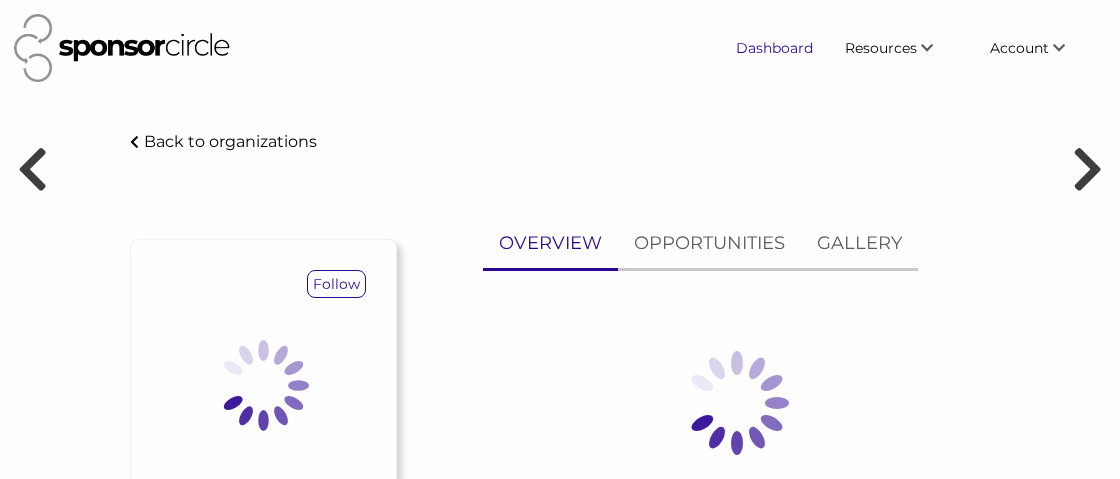scroll, scrollTop: 0, scrollLeft: 0, axis: both 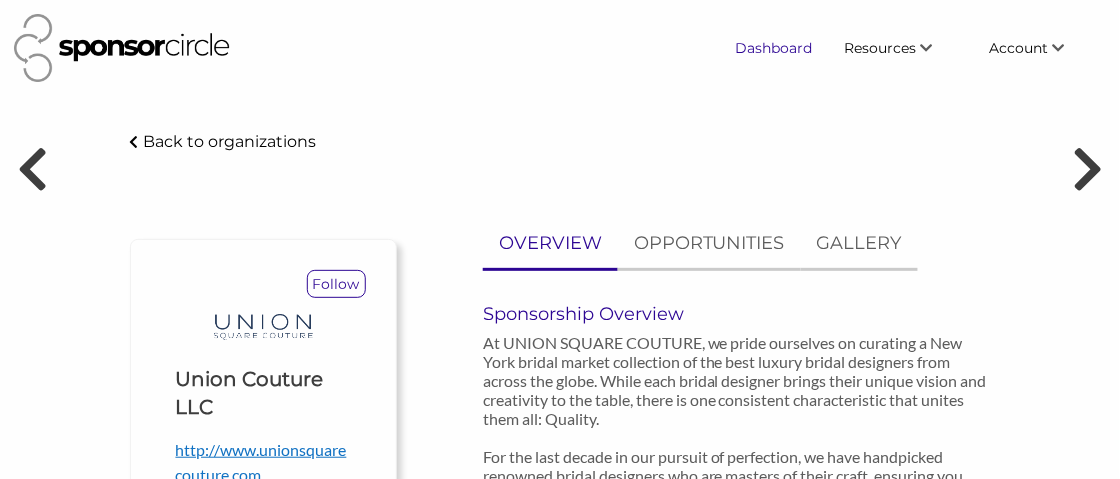 click on "Dashboard" at bounding box center [774, 48] 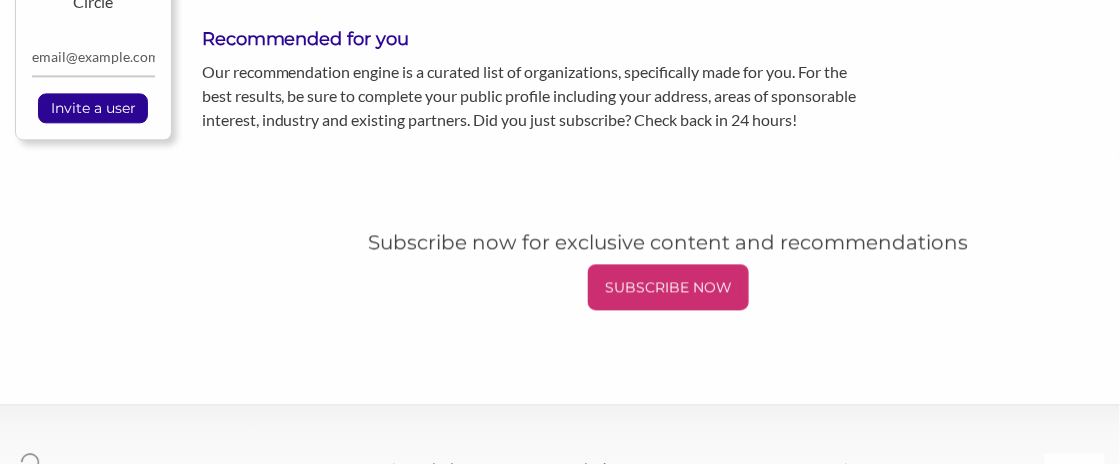 scroll, scrollTop: 799, scrollLeft: 0, axis: vertical 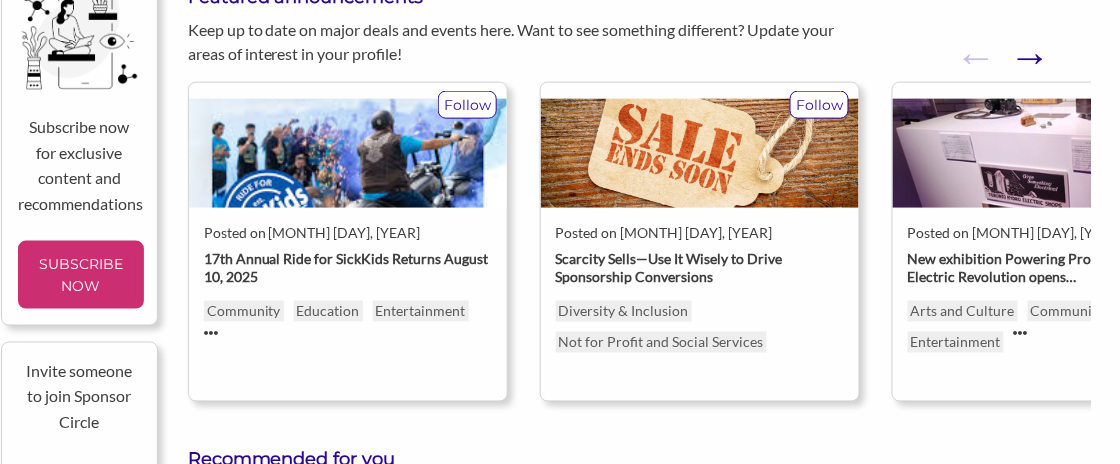 click on "Next" at bounding box center (1020, 47) 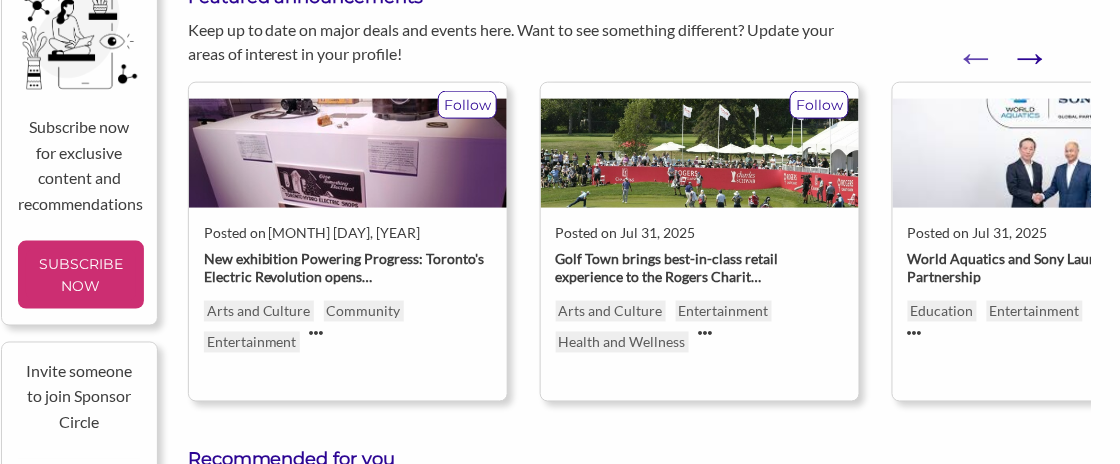 click on "Next" at bounding box center [1020, 47] 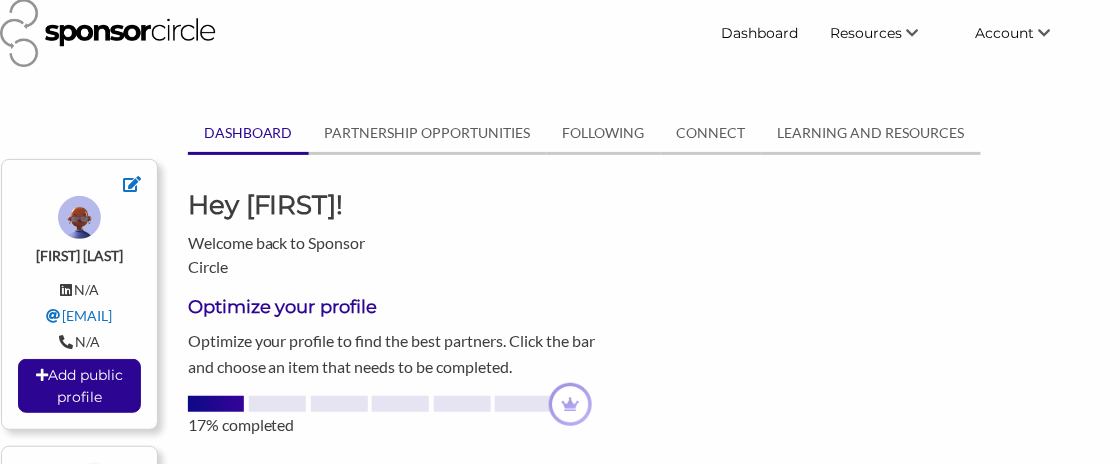 scroll, scrollTop: 0, scrollLeft: 14, axis: horizontal 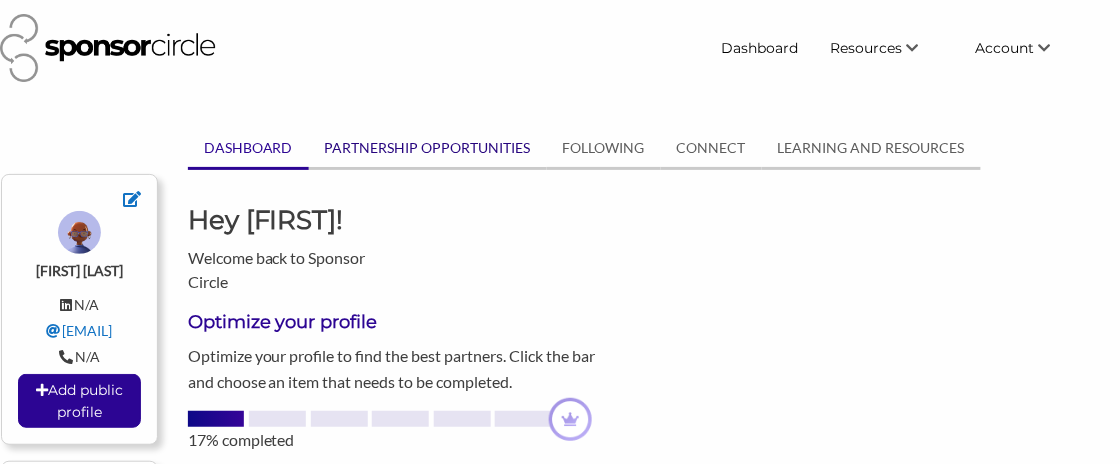 click on "PARTNERSHIP OPPORTUNITIES" at bounding box center [428, 148] 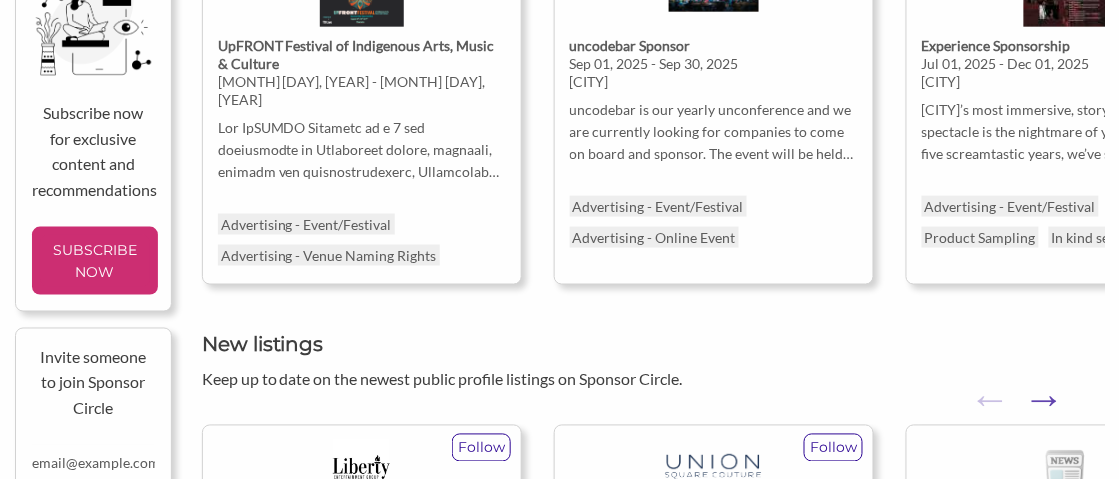 scroll, scrollTop: 600, scrollLeft: 0, axis: vertical 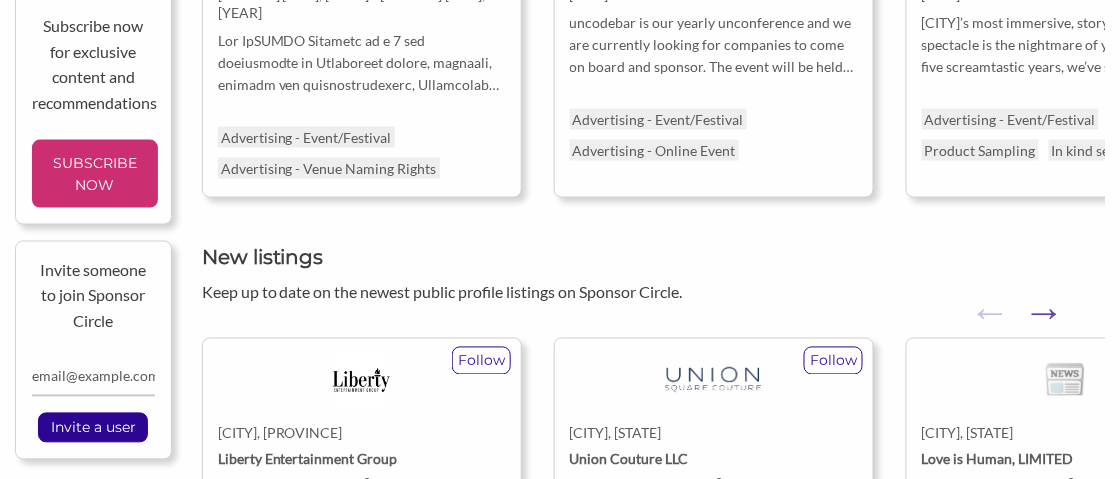 drag, startPoint x: 946, startPoint y: 410, endPoint x: 959, endPoint y: 405, distance: 13.928389 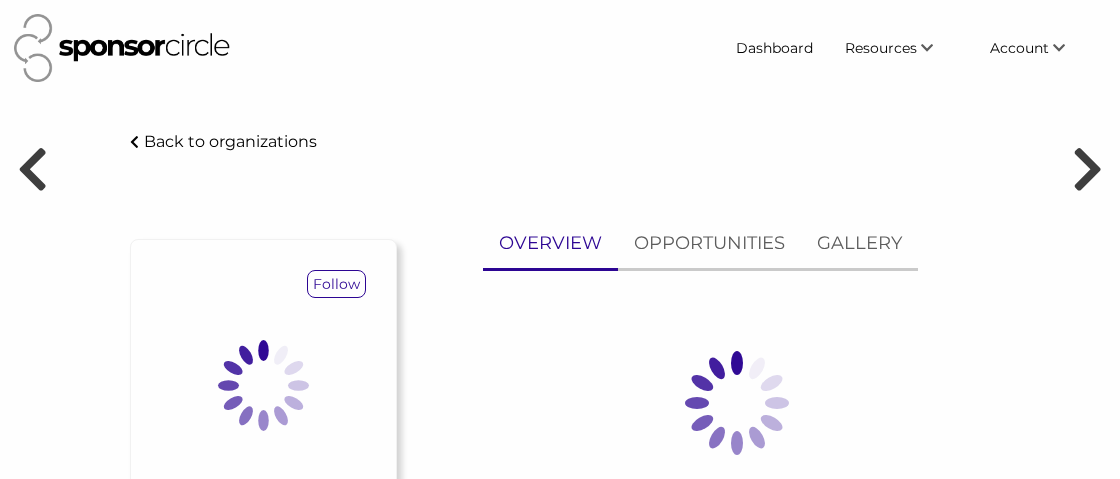 scroll, scrollTop: 0, scrollLeft: 0, axis: both 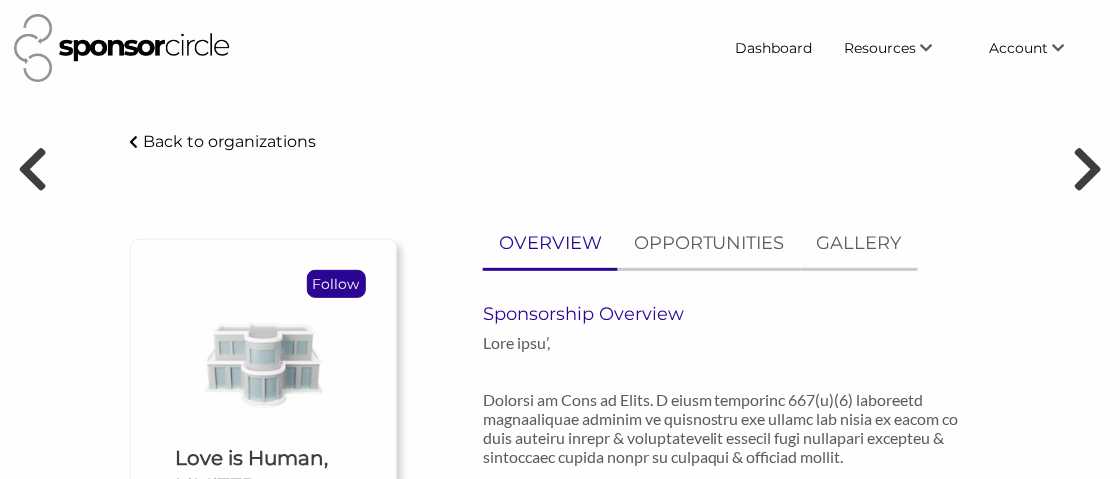 click on "Follow" at bounding box center [336, 284] 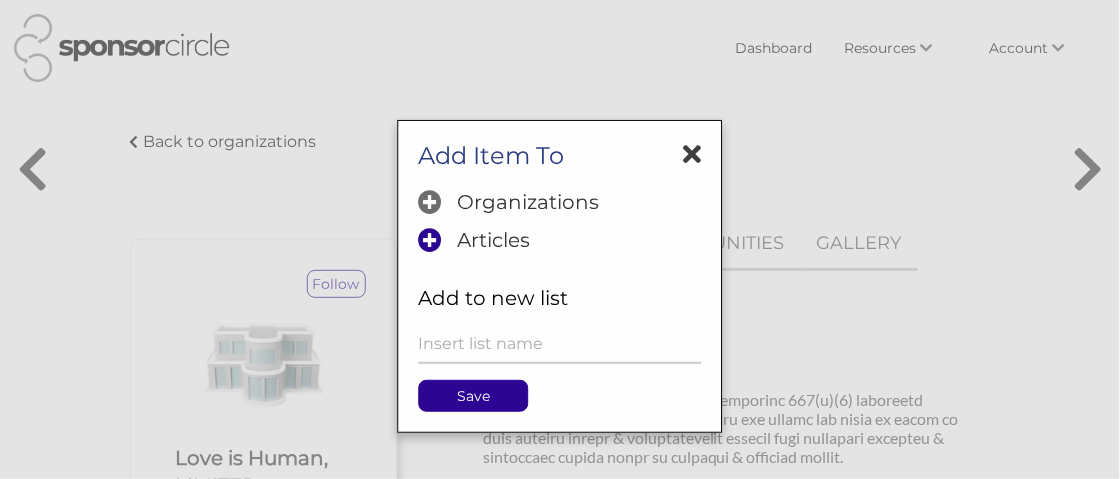 click at bounding box center [431, 202] 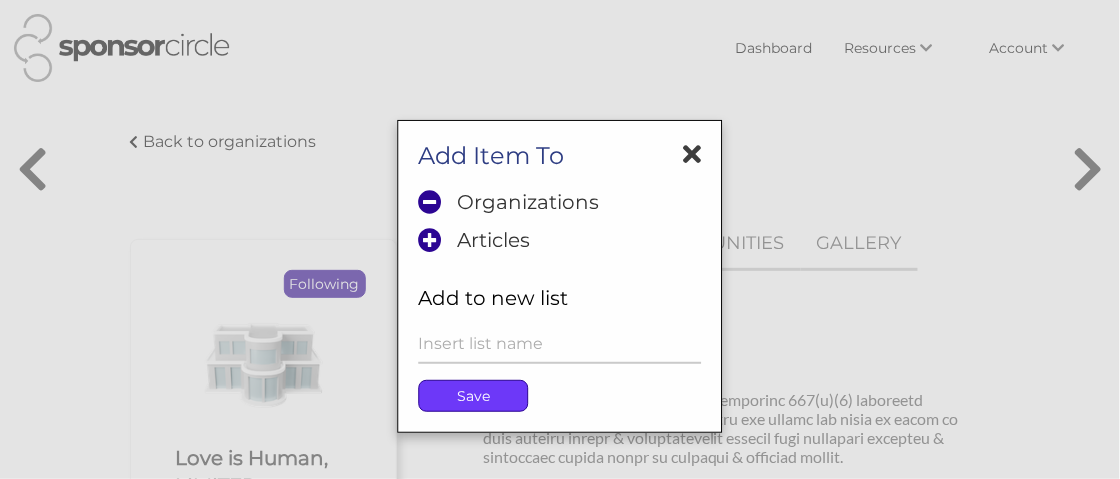 click on "Save" at bounding box center [474, 396] 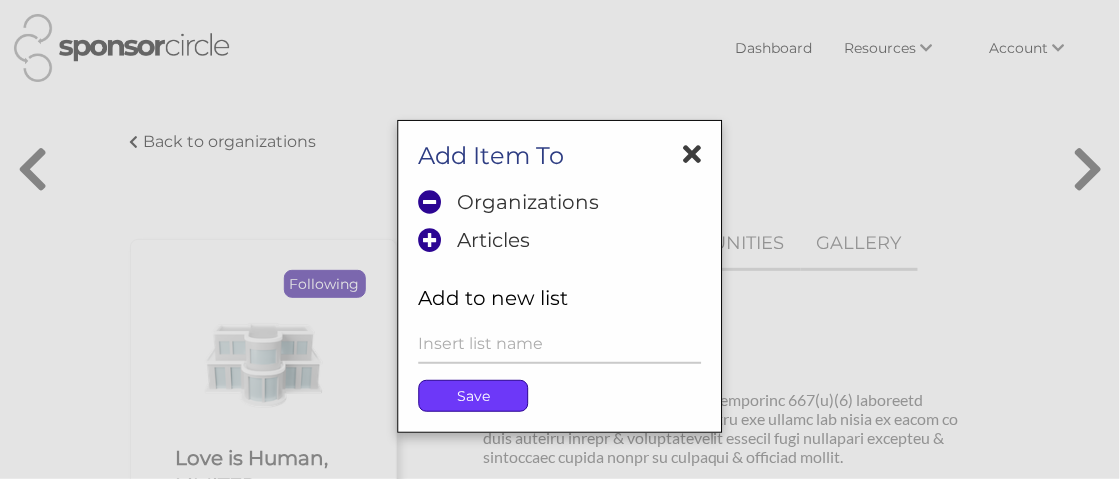 click on "Save" at bounding box center (474, 396) 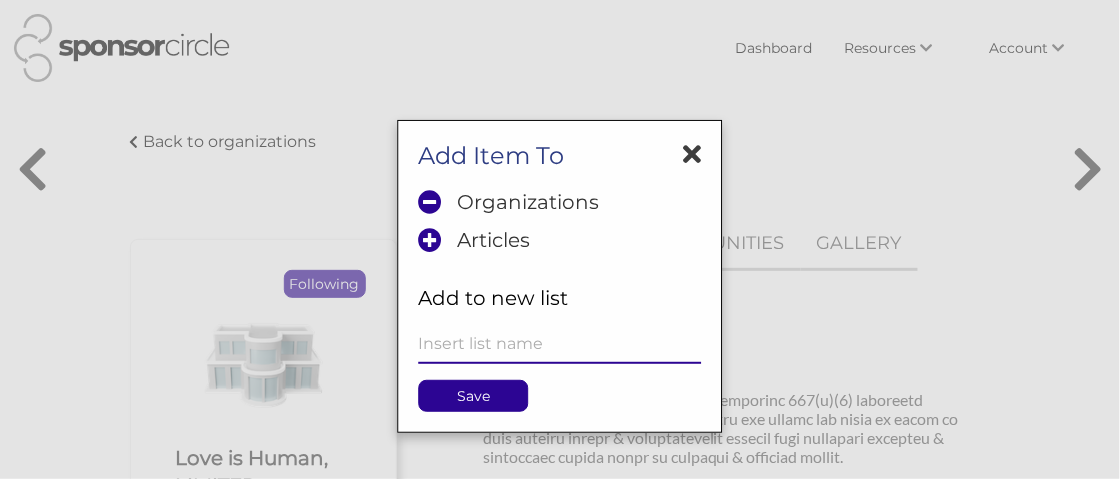 click at bounding box center (560, 344) 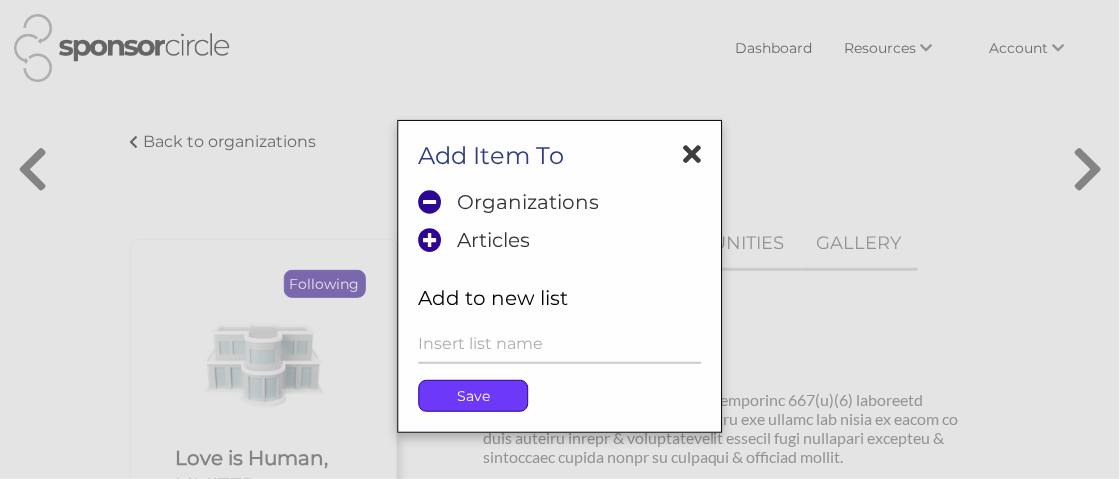 click on "Save" at bounding box center (474, 396) 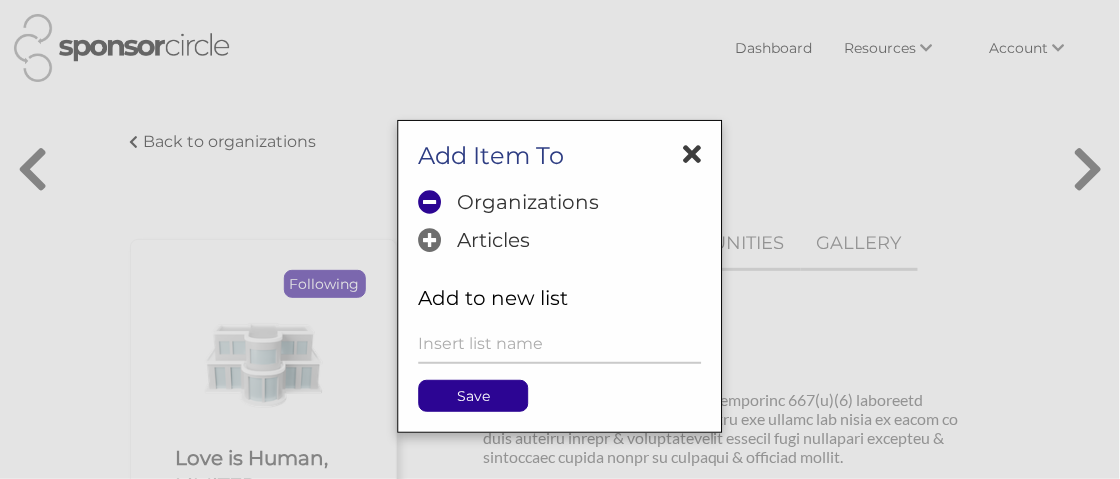 click at bounding box center [431, 240] 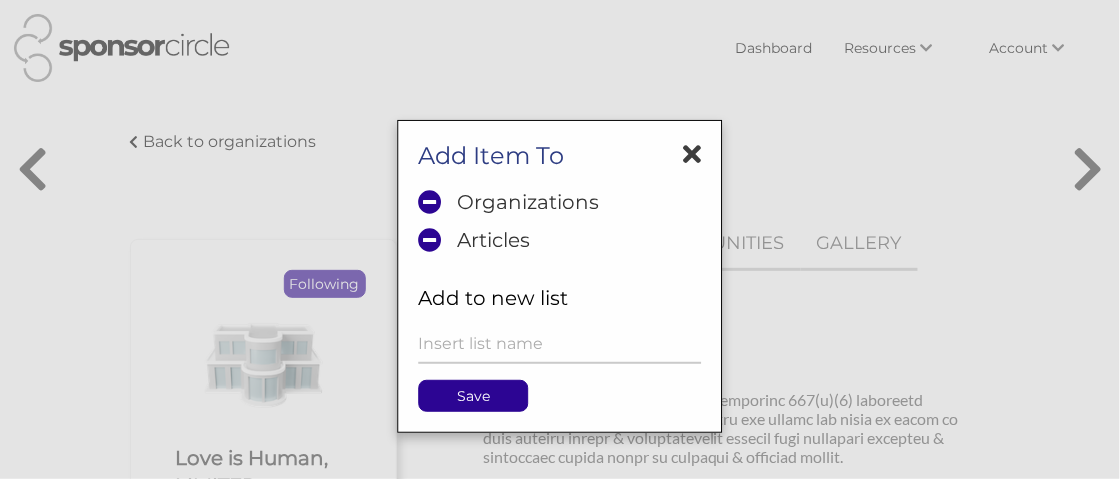 click at bounding box center [693, 154] 